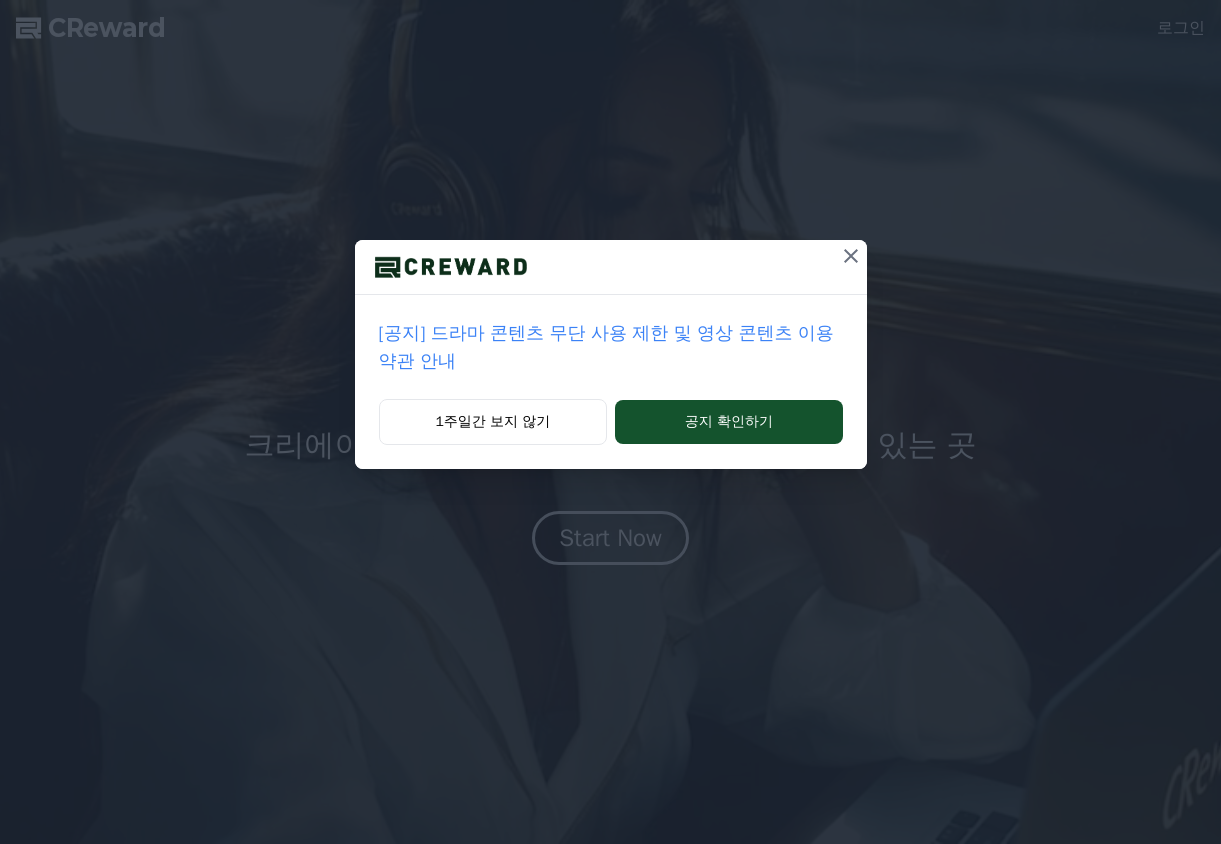 scroll, scrollTop: 0, scrollLeft: 0, axis: both 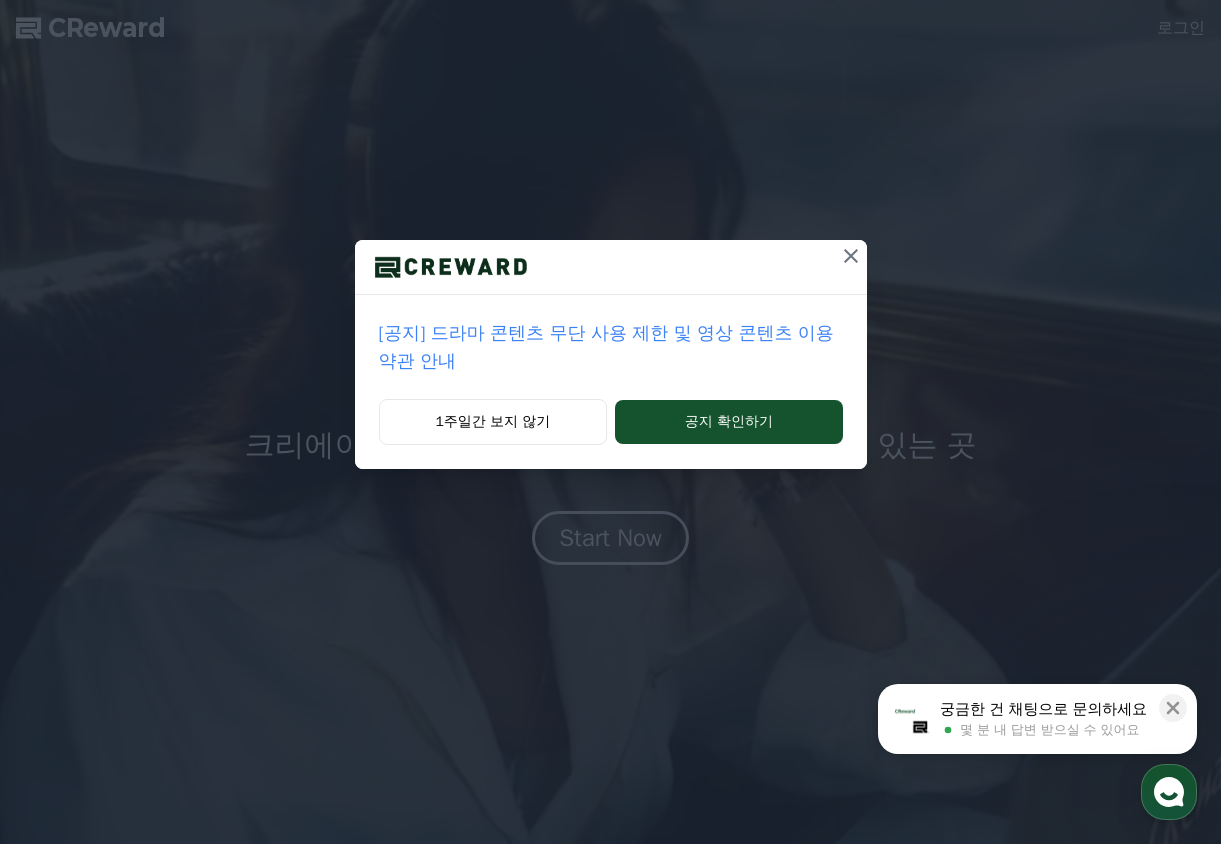 click on "[공지] 드라마 콘텐츠 무단 사용 제한 및 영상 콘텐츠 이용 약관 안내" at bounding box center (611, 347) 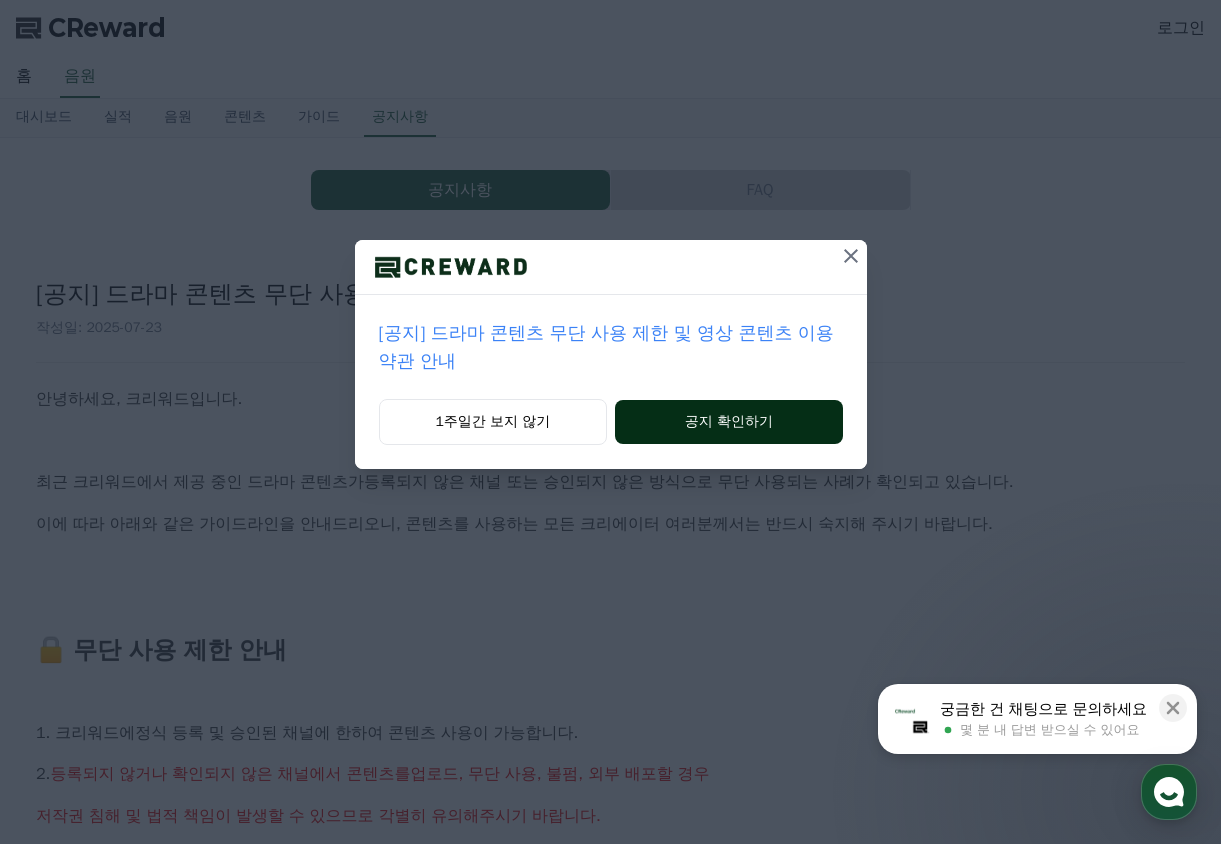 click on "공지 확인하기" at bounding box center (728, 422) 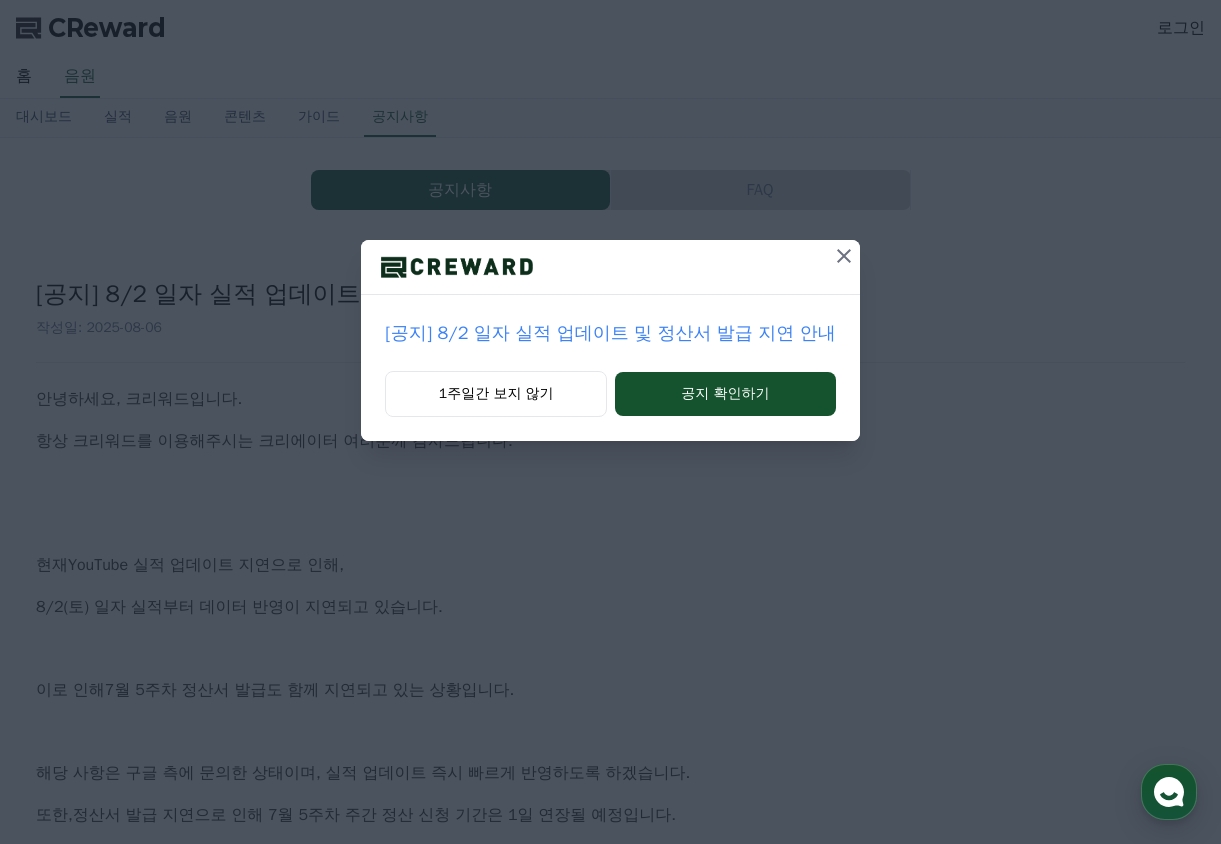 scroll, scrollTop: 0, scrollLeft: 0, axis: both 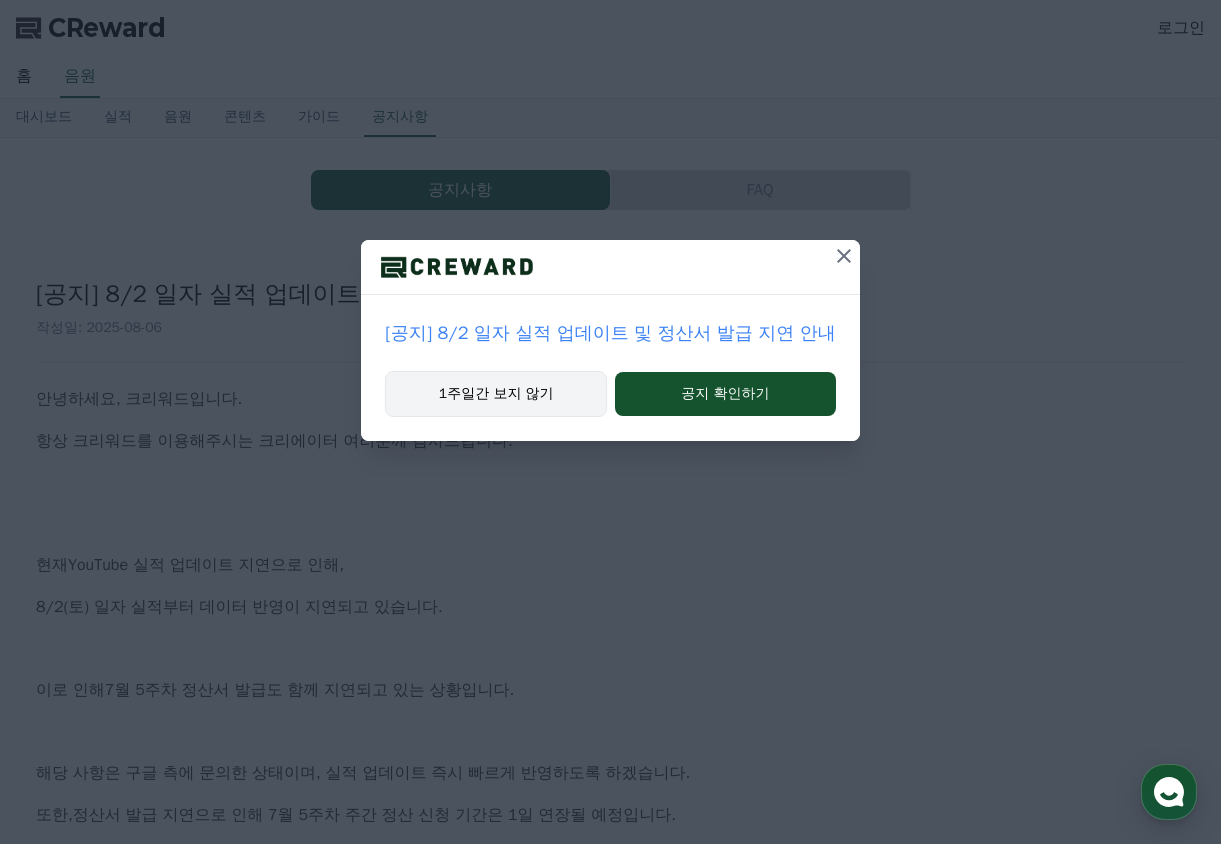 click on "1주일간 보지 않기" at bounding box center [496, 394] 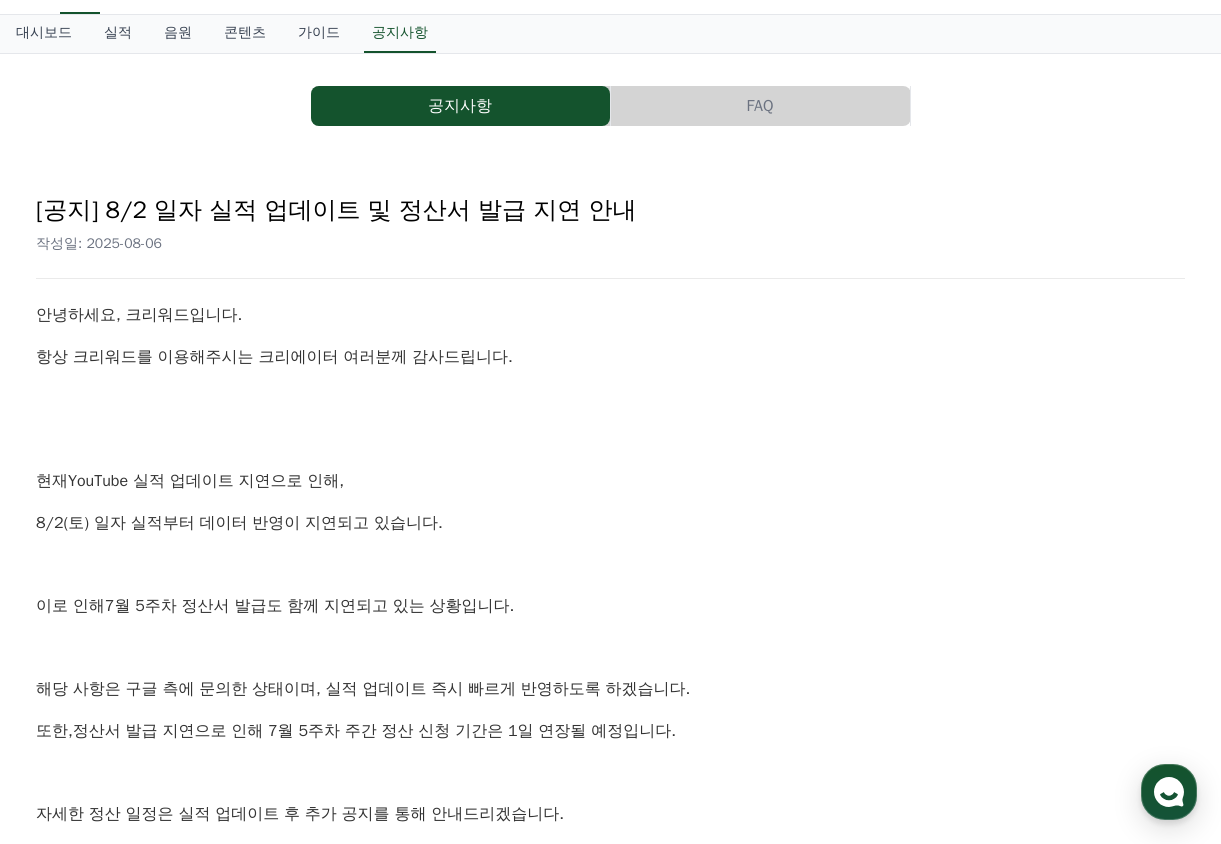 scroll, scrollTop: 0, scrollLeft: 0, axis: both 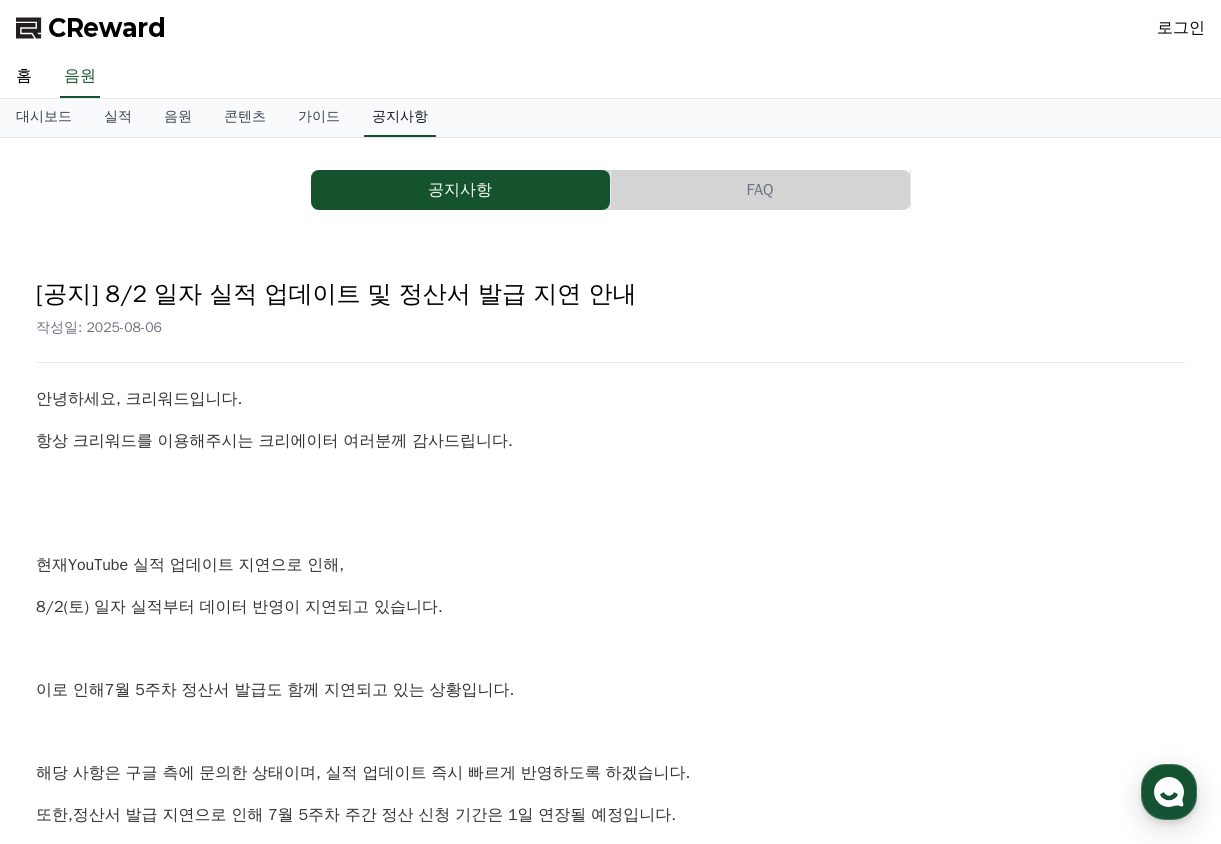 click on "공지사항" at bounding box center (400, 118) 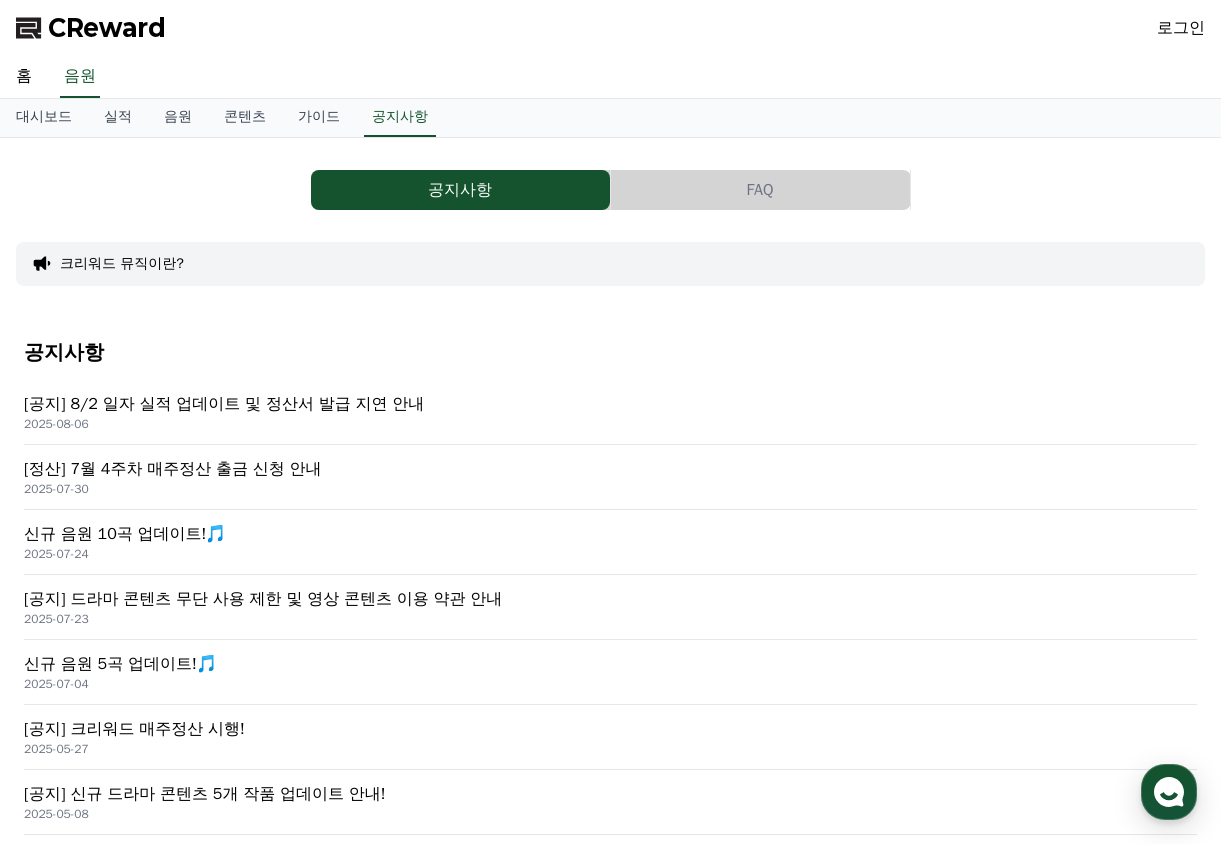 click on "[공지] 드라마 콘텐츠 무단 사용 제한 및 영상 콘텐츠 이용 약관 안내" at bounding box center [610, 599] 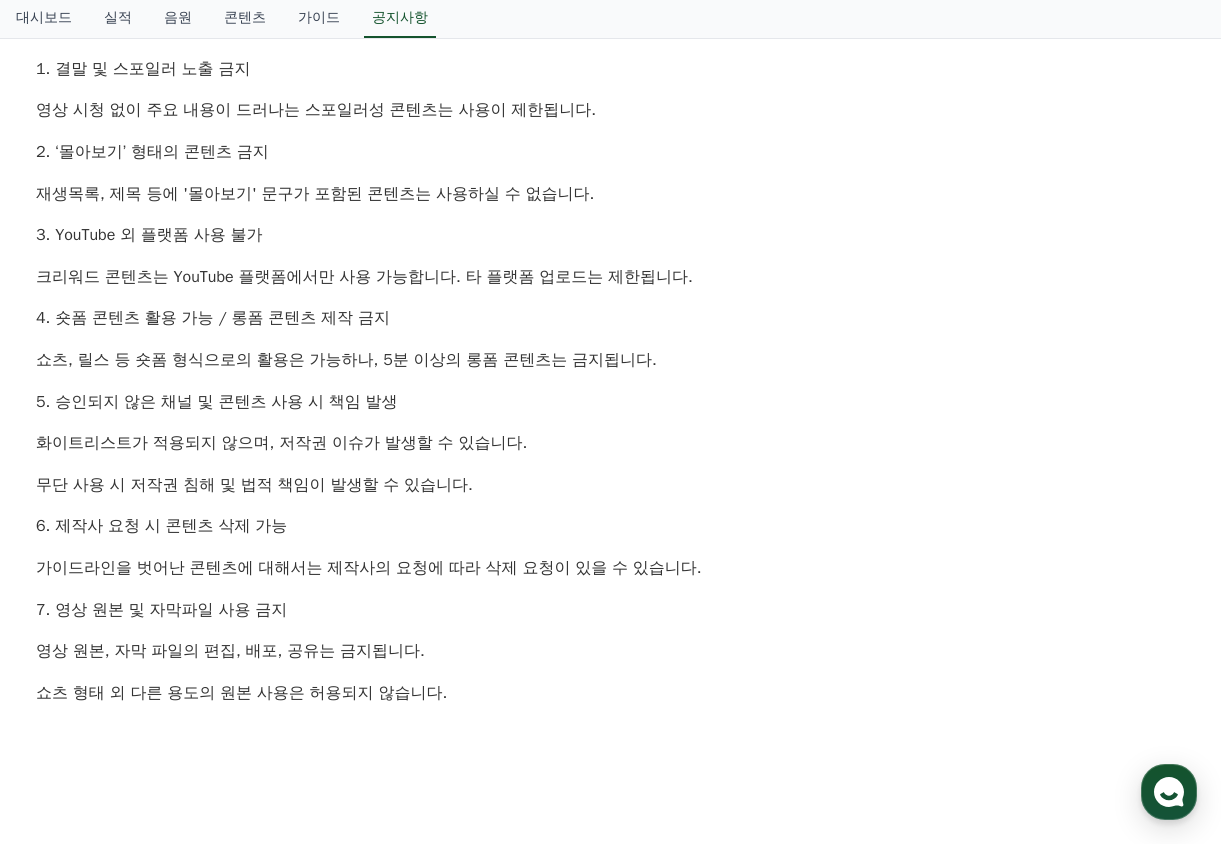 scroll, scrollTop: 1000, scrollLeft: 0, axis: vertical 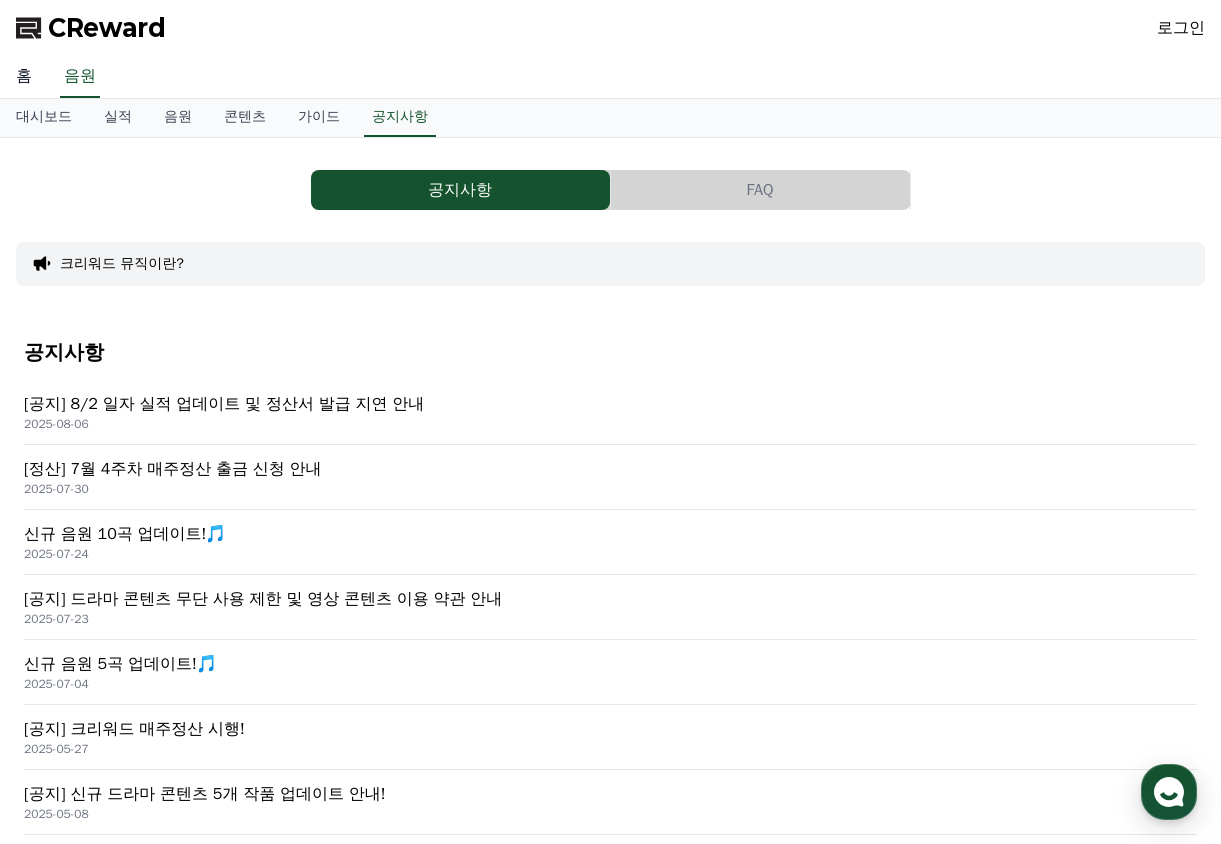 click on "홈" at bounding box center (24, 77) 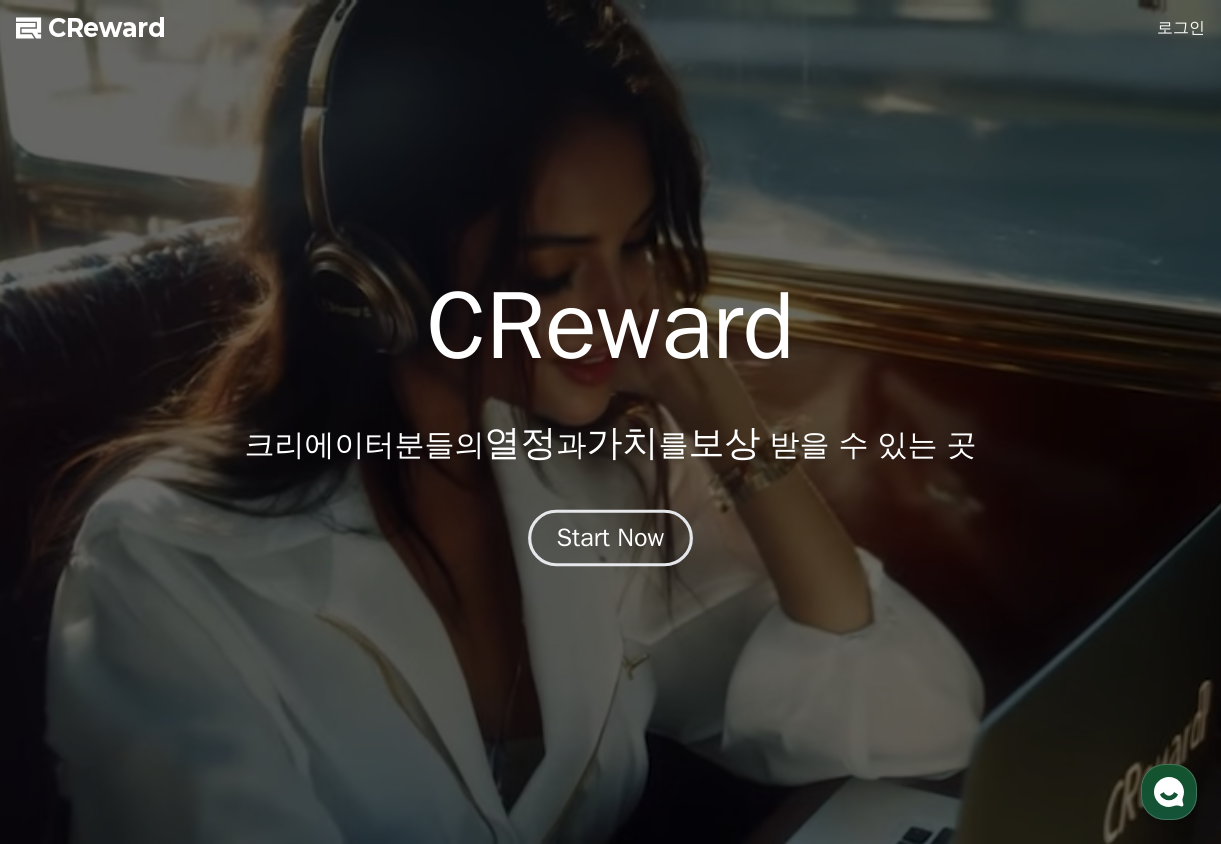 click on "Start Now" at bounding box center (611, 538) 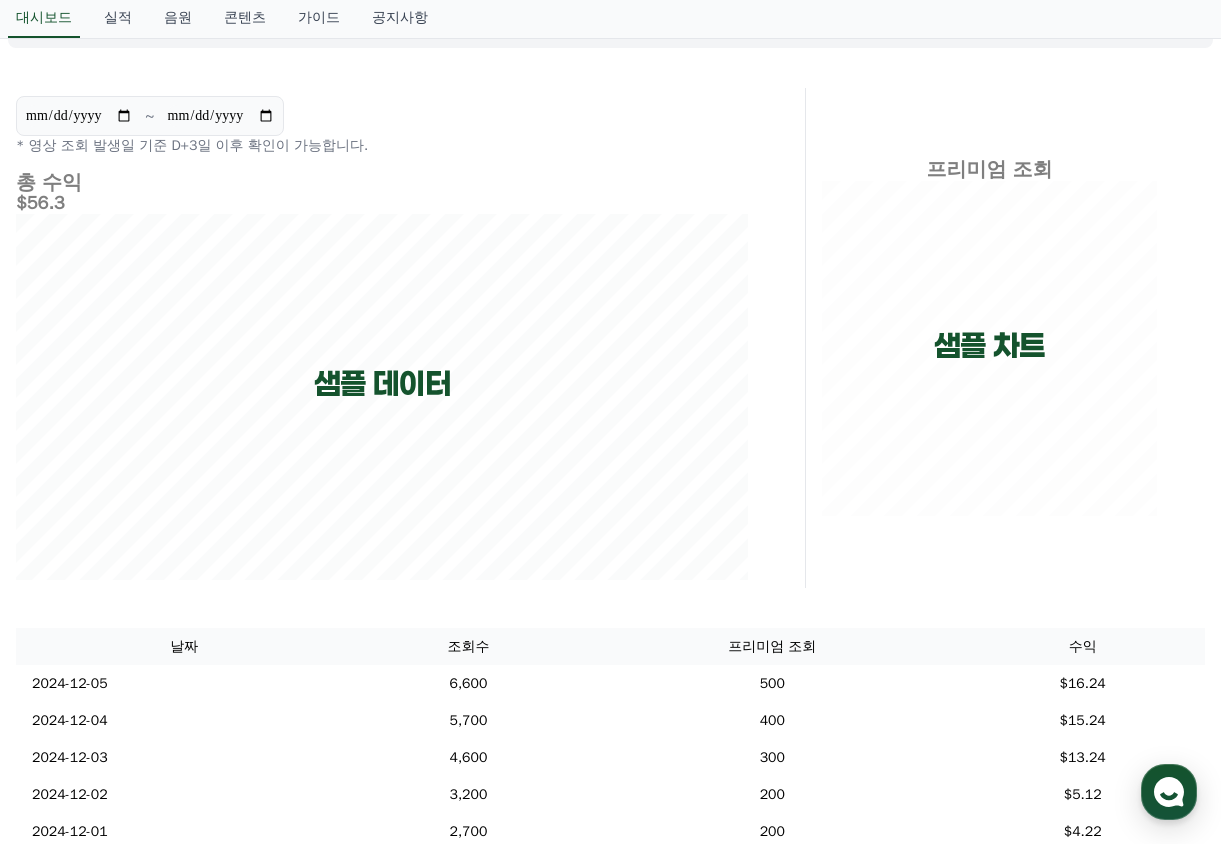 scroll, scrollTop: 0, scrollLeft: 0, axis: both 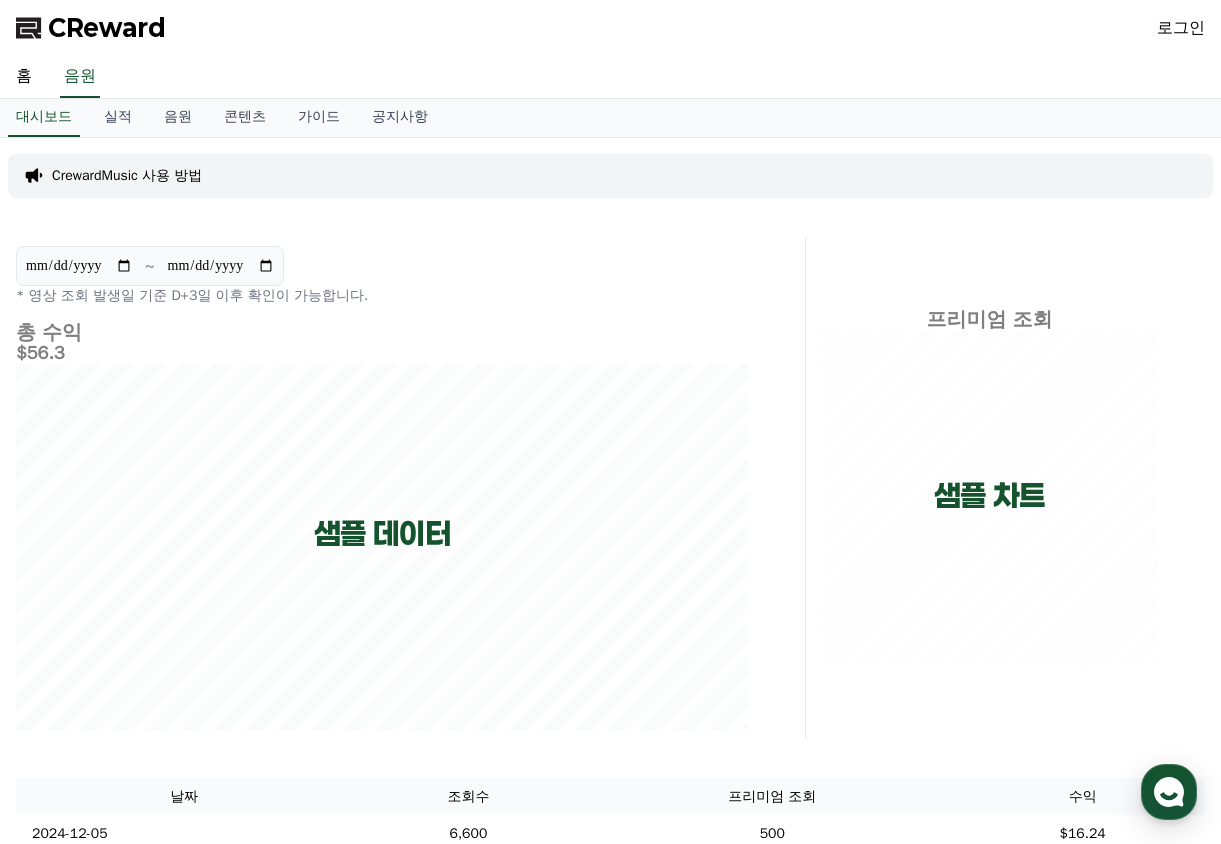 drag, startPoint x: 1204, startPoint y: 5, endPoint x: 1200, endPoint y: 15, distance: 10.770329 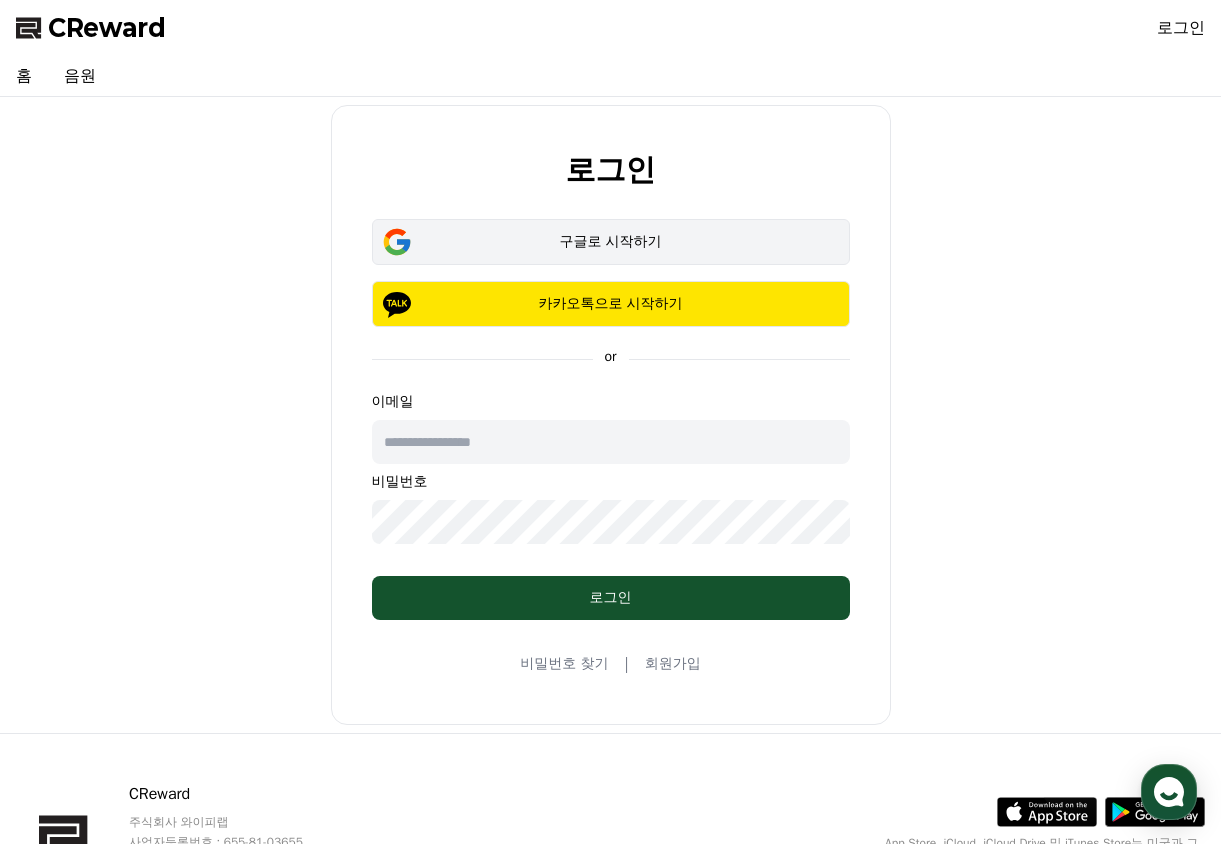 click on "구글로 시작하기" at bounding box center [611, 242] 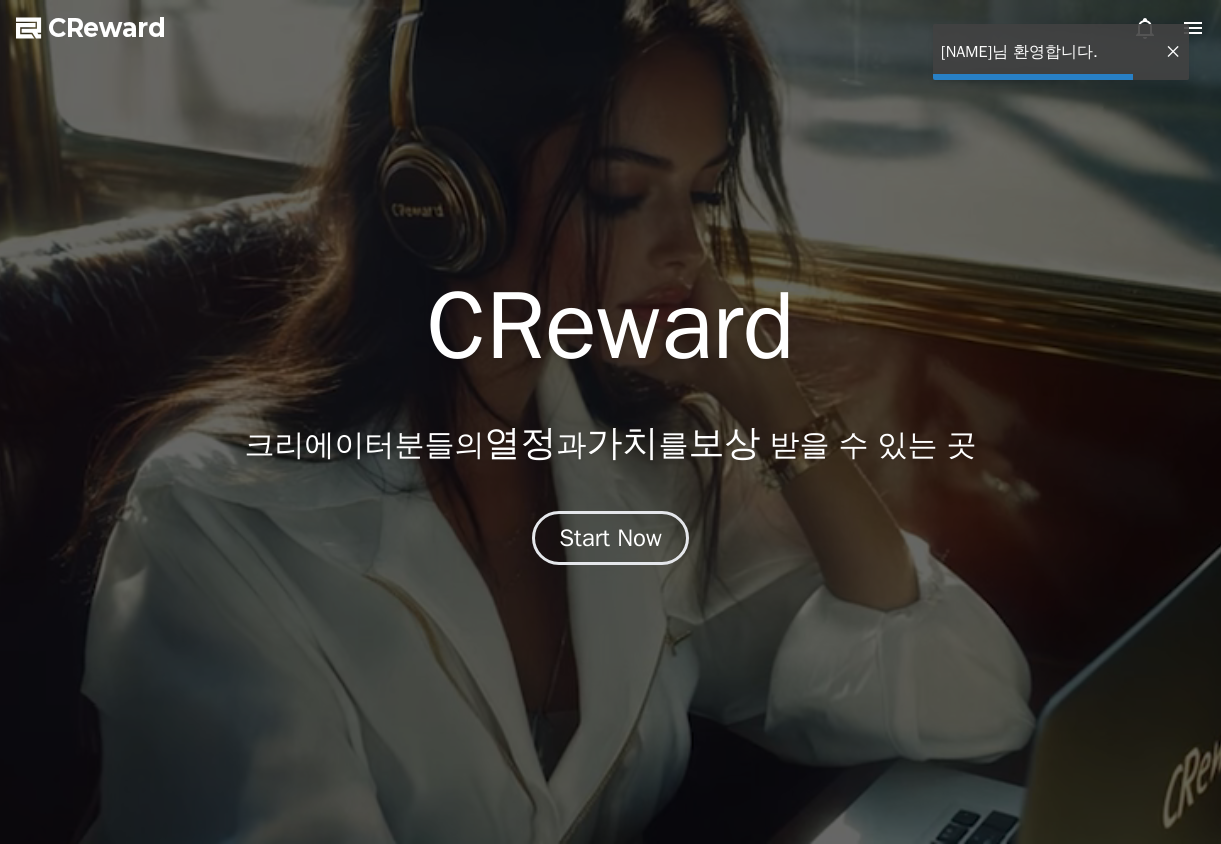 scroll, scrollTop: 0, scrollLeft: 0, axis: both 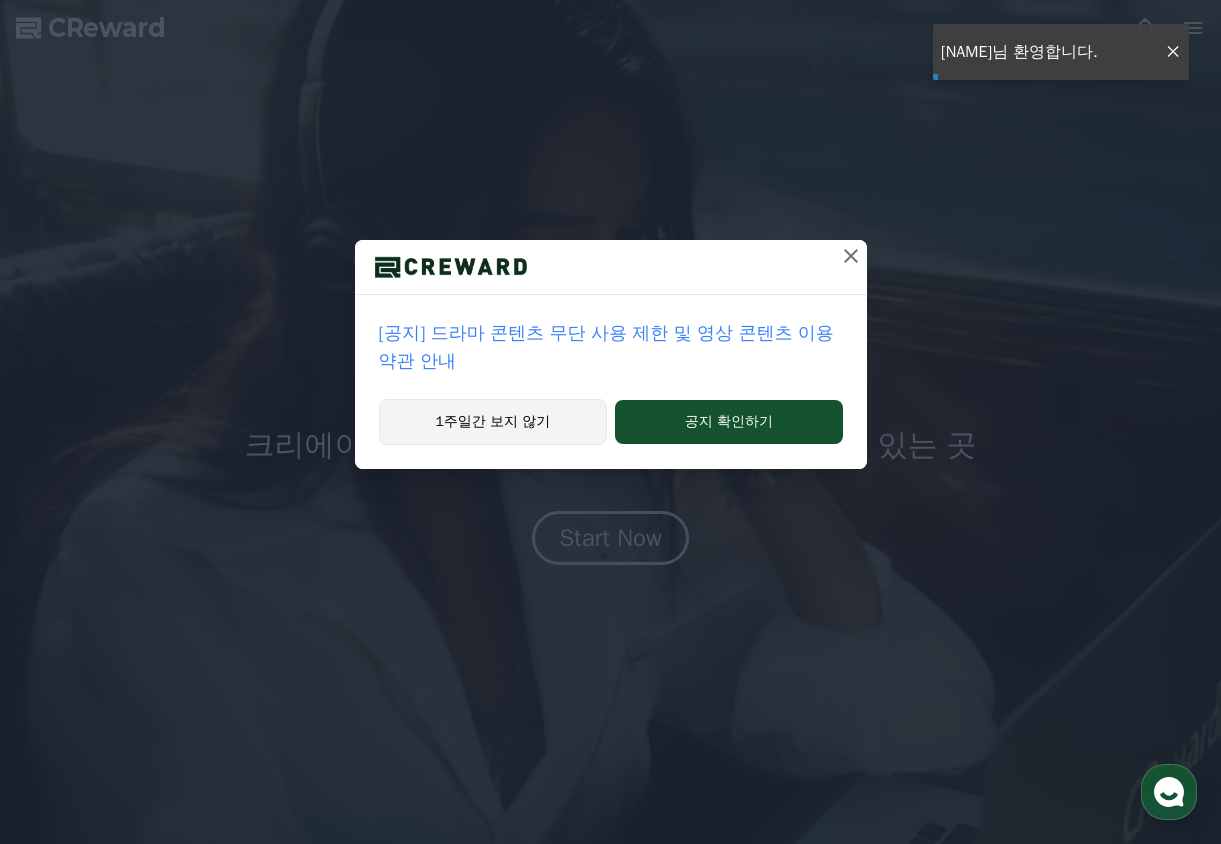 click on "1주일간 보지 않기" at bounding box center (493, 422) 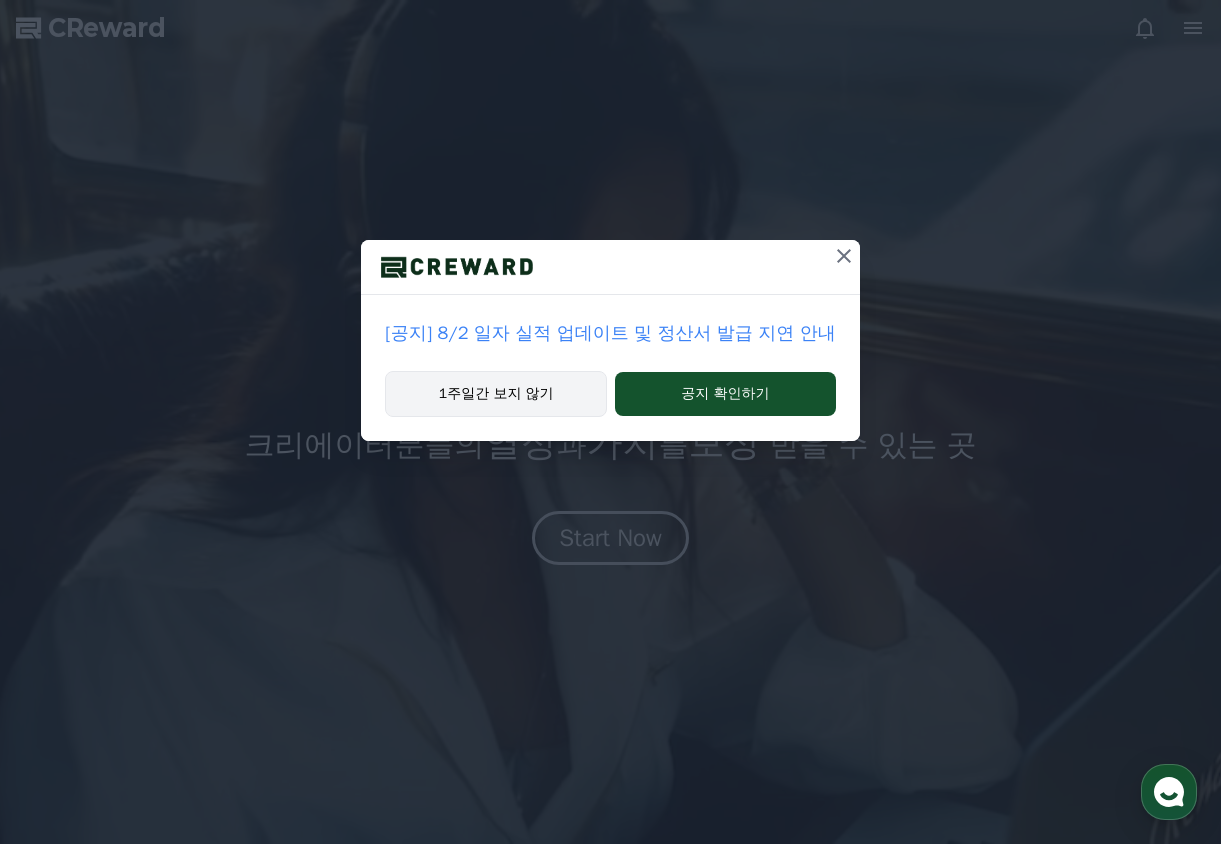 click on "1주일간 보지 않기" at bounding box center (496, 394) 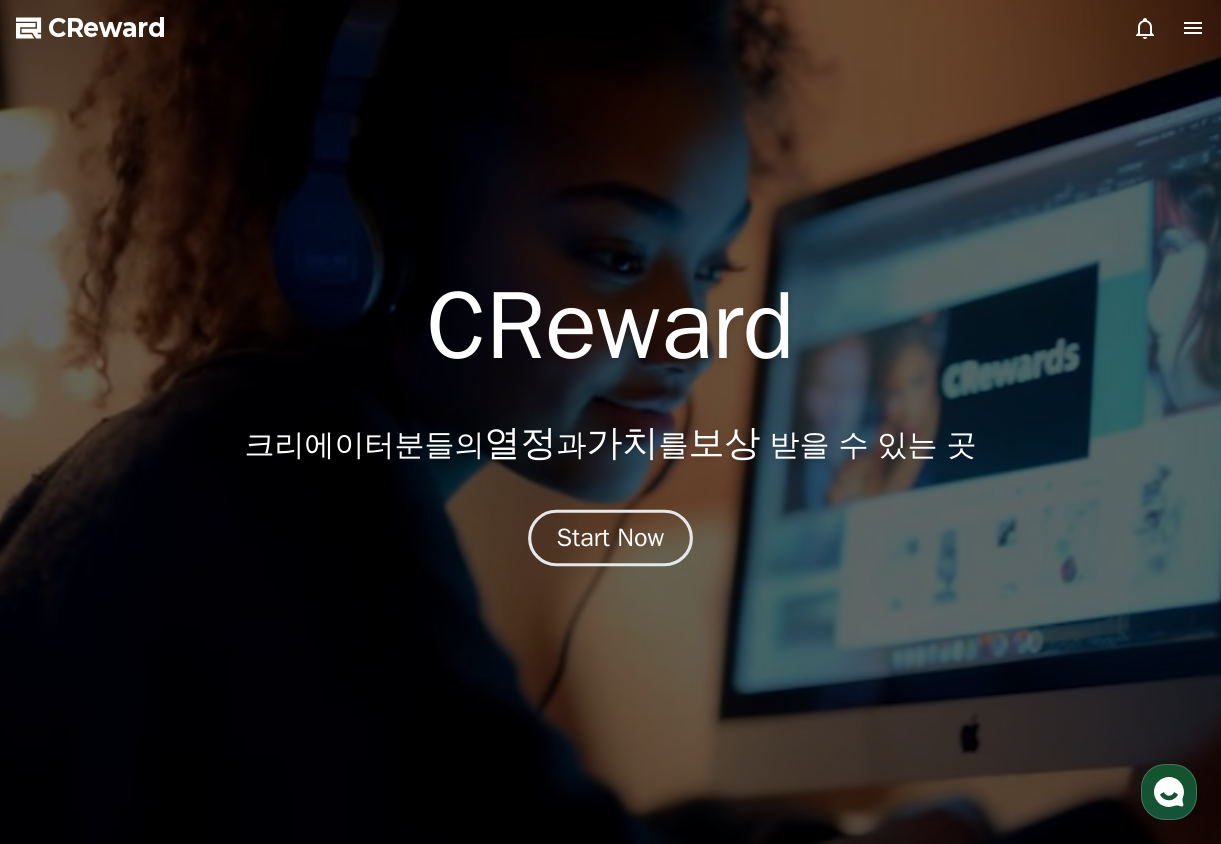 click on "Start Now" at bounding box center (611, 538) 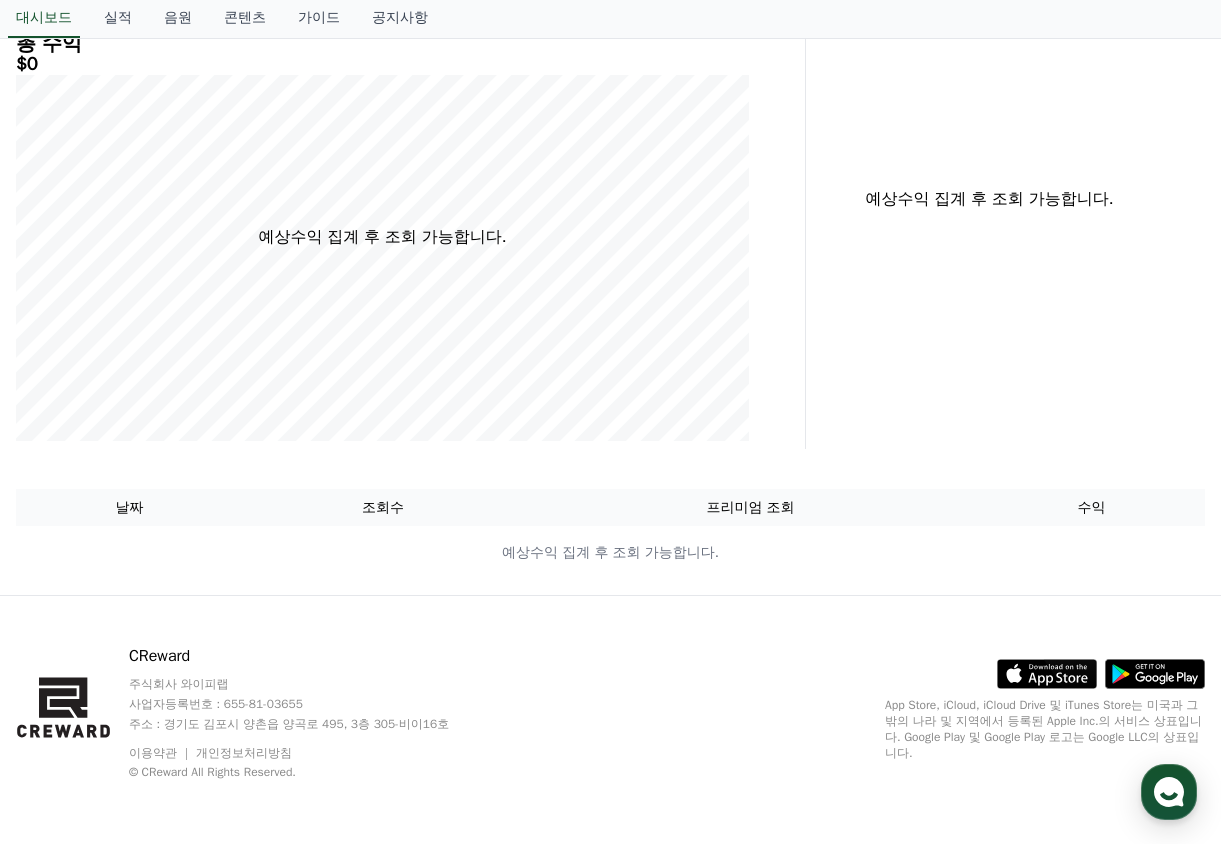 scroll, scrollTop: 0, scrollLeft: 0, axis: both 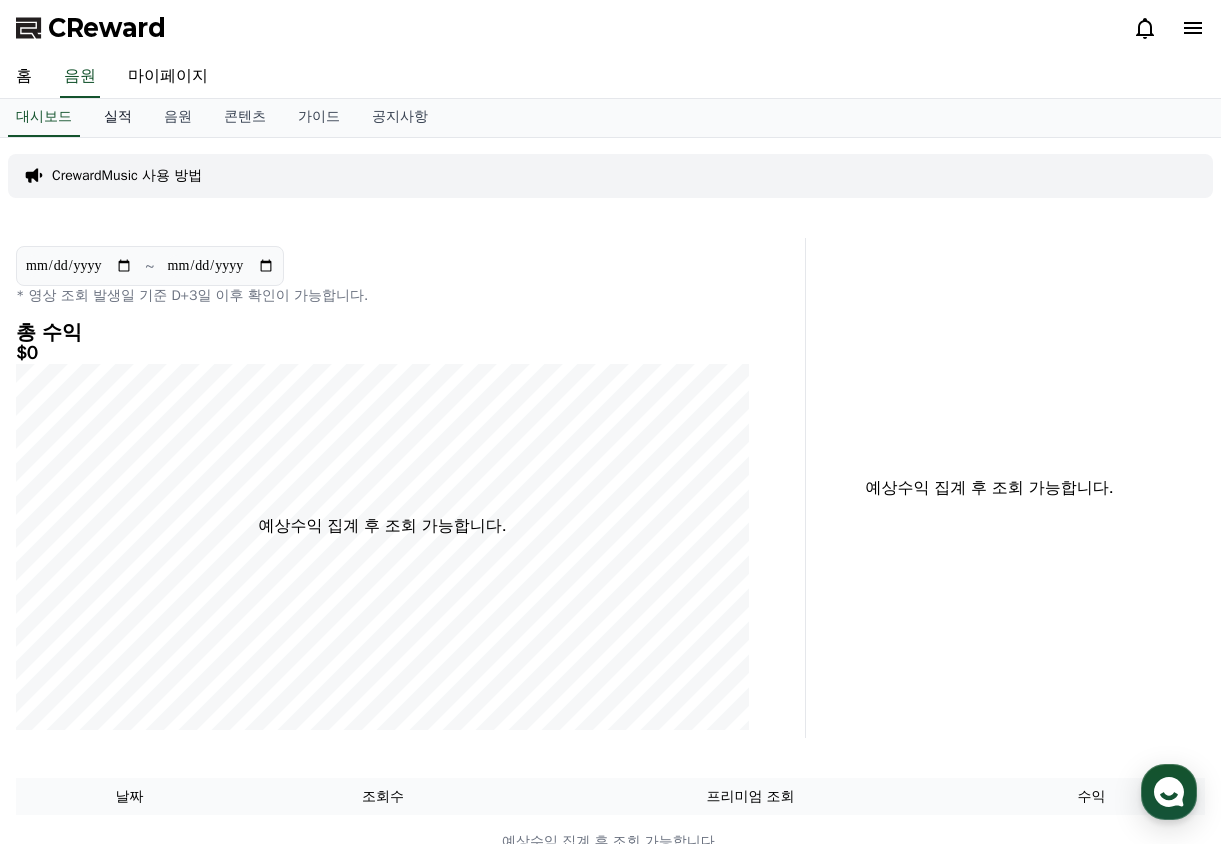 click on "실적" at bounding box center (118, 118) 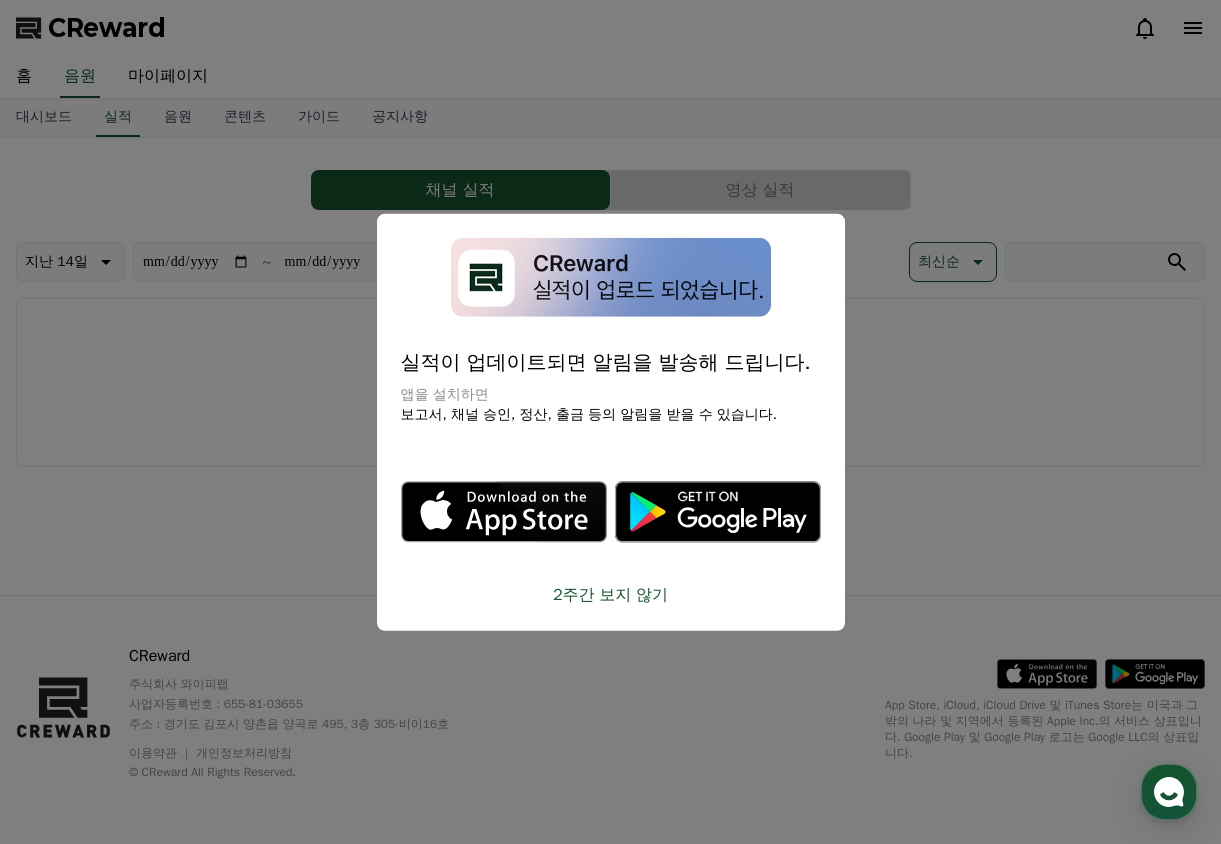 click on "2주간 보지 않기" at bounding box center (611, 594) 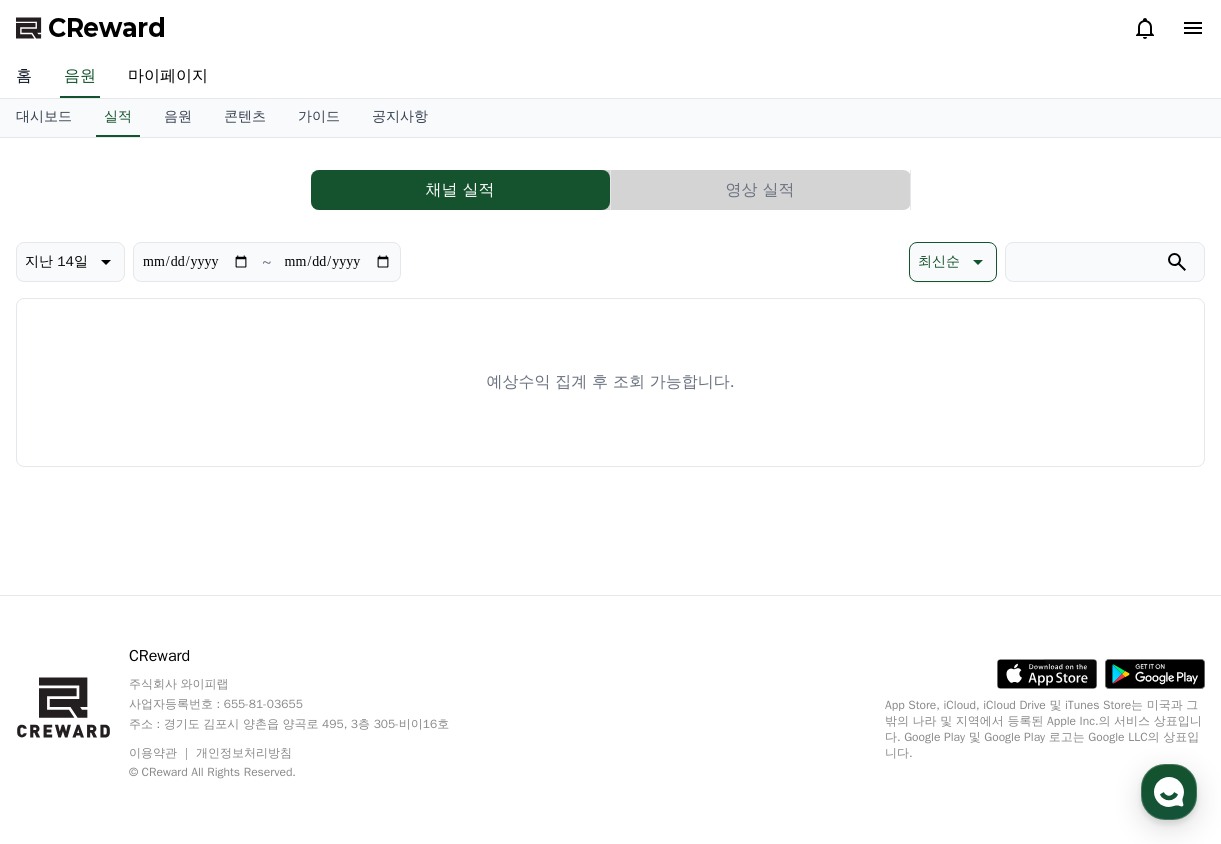 click on "홈" at bounding box center [24, 77] 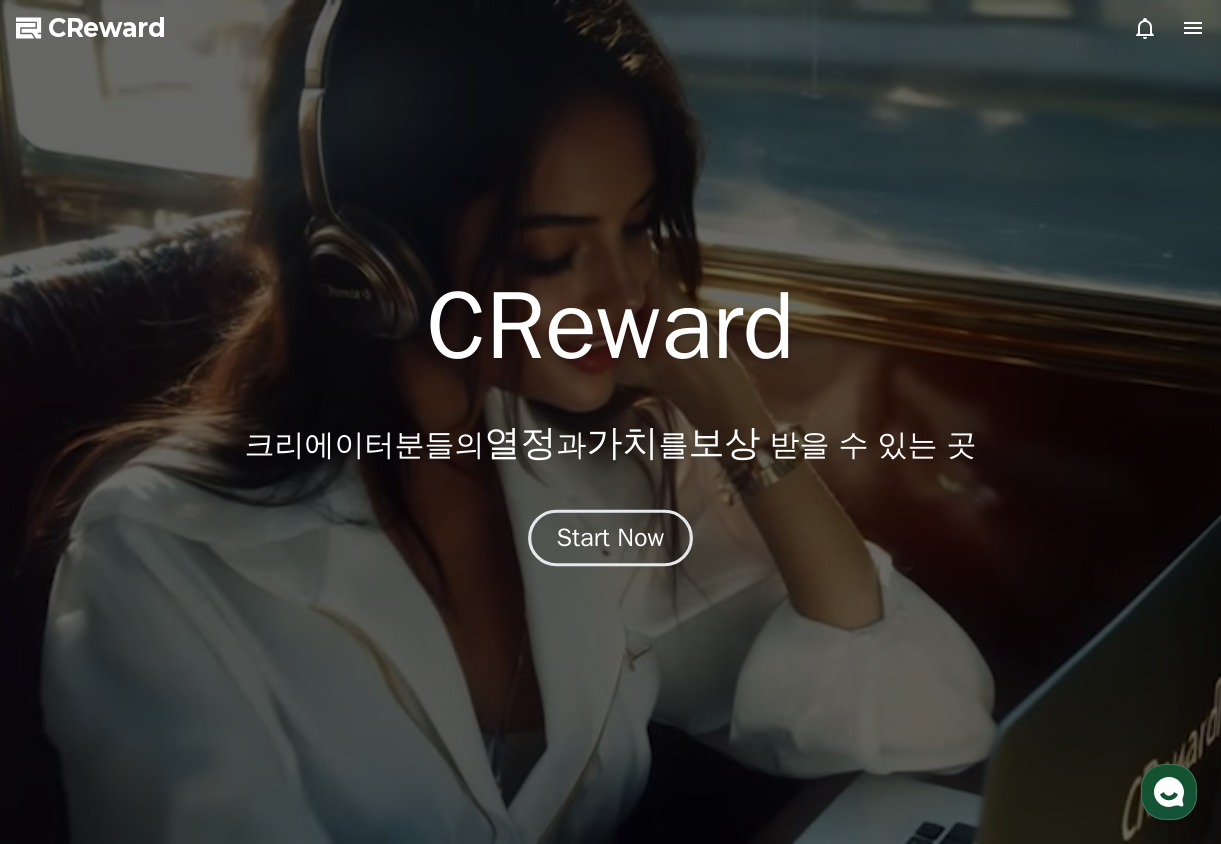 click on "Start Now" at bounding box center (610, 538) 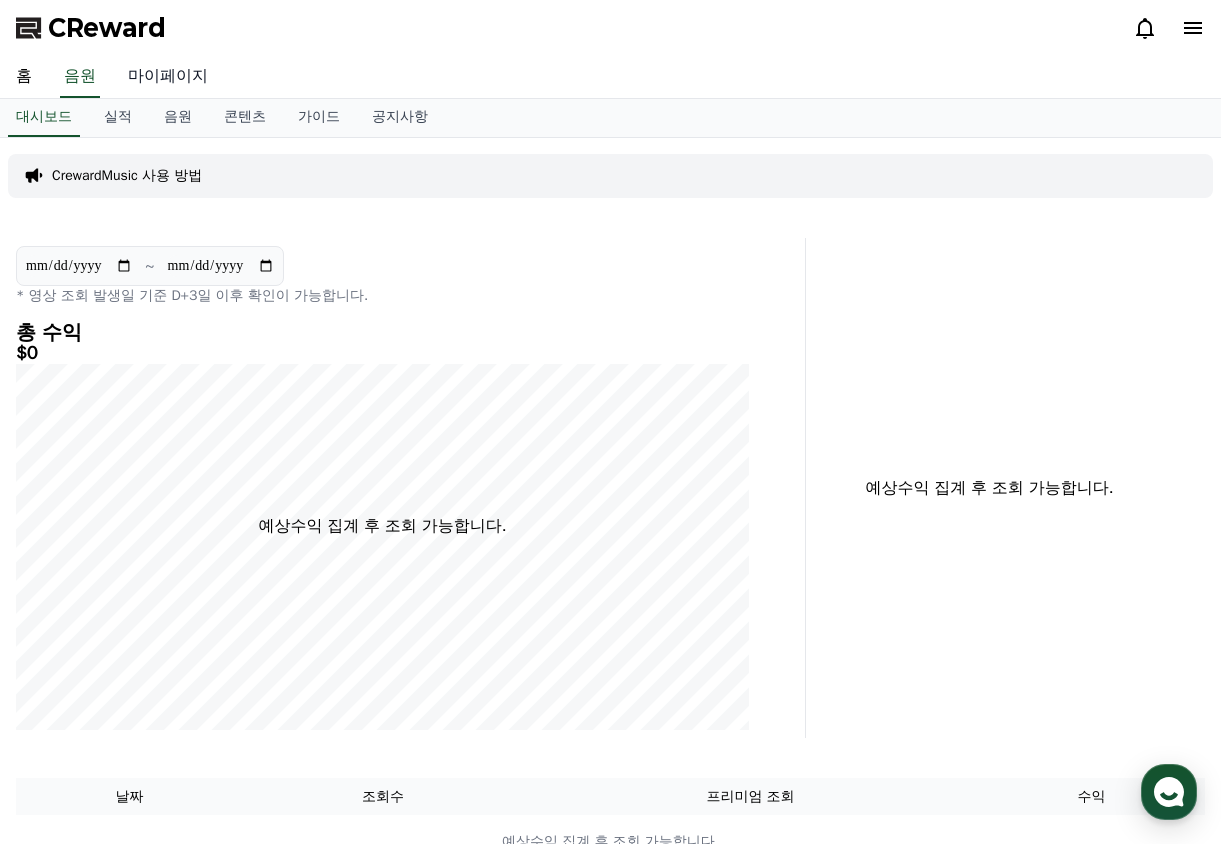 click on "마이페이지" at bounding box center [168, 77] 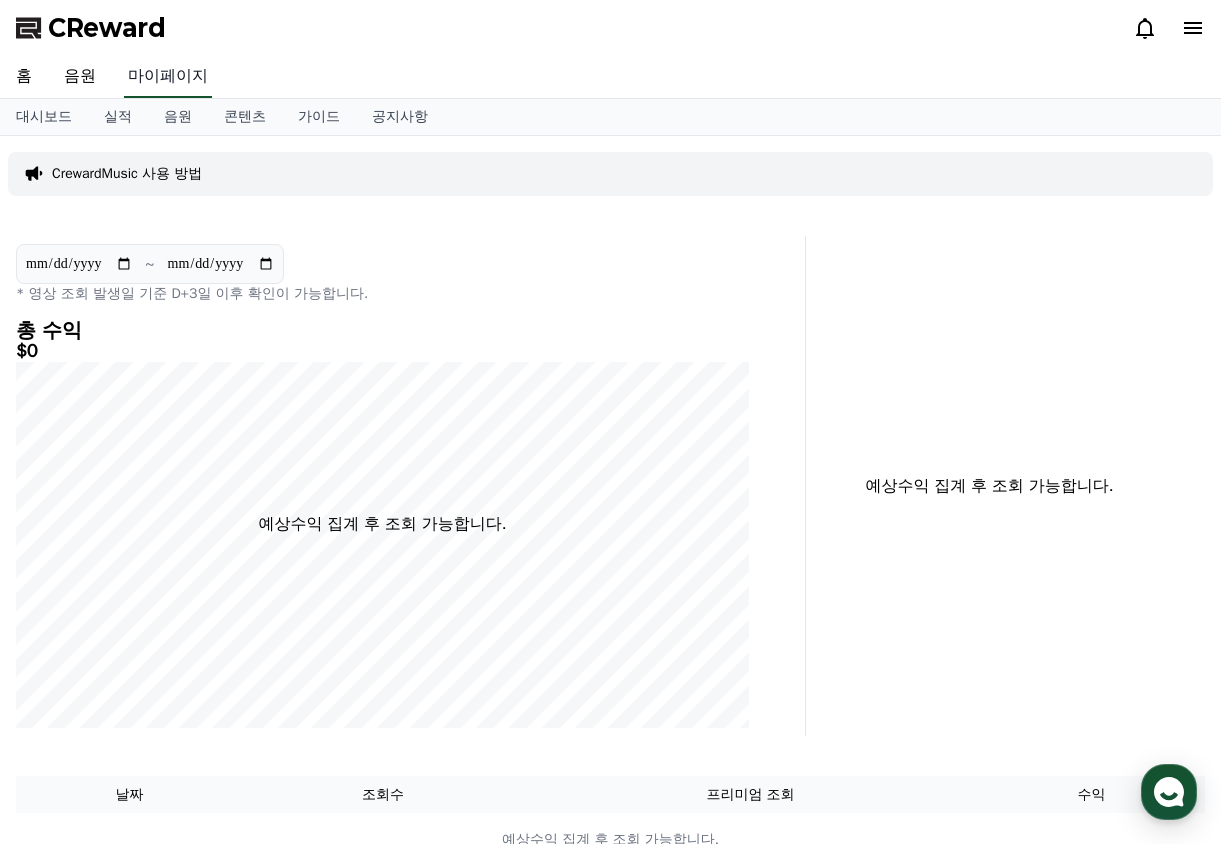 select on "**********" 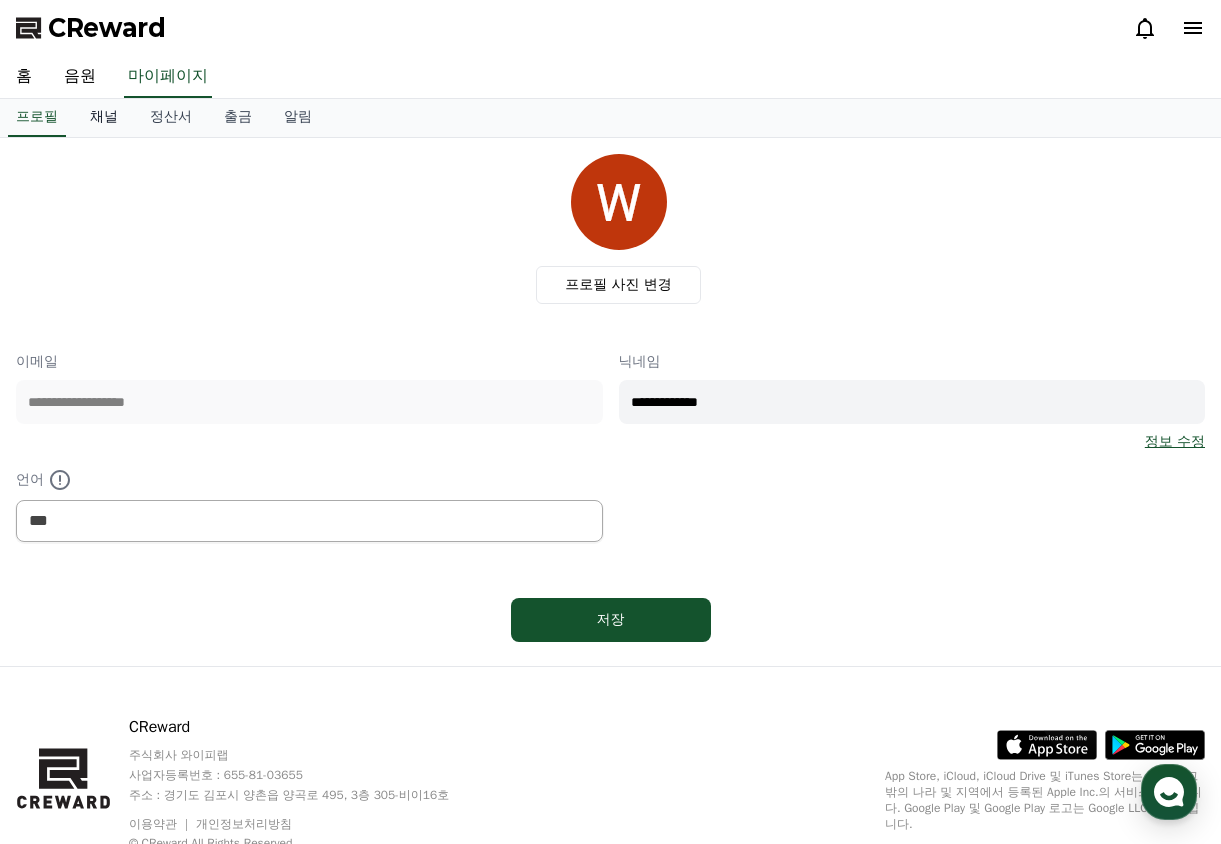 click on "채널" at bounding box center [104, 118] 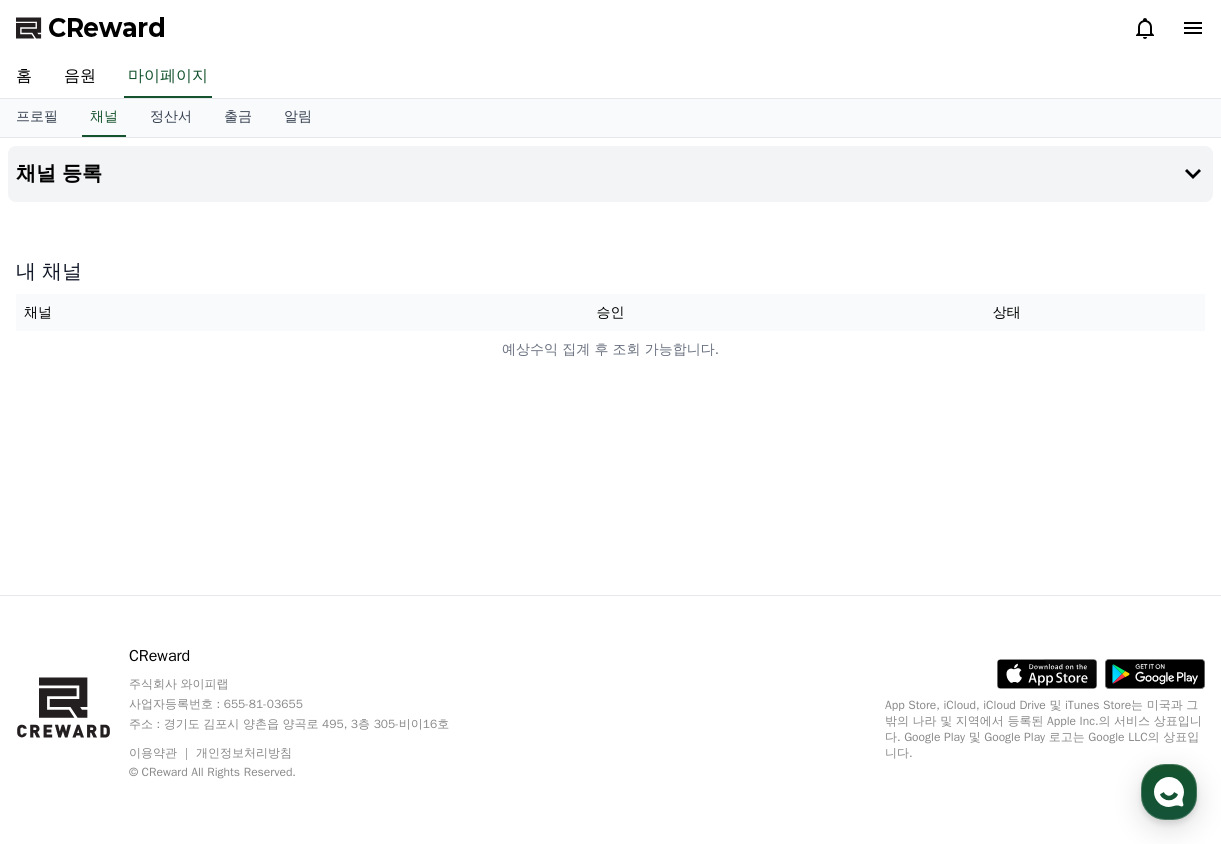 drag, startPoint x: 588, startPoint y: 366, endPoint x: 672, endPoint y: 389, distance: 87.0919 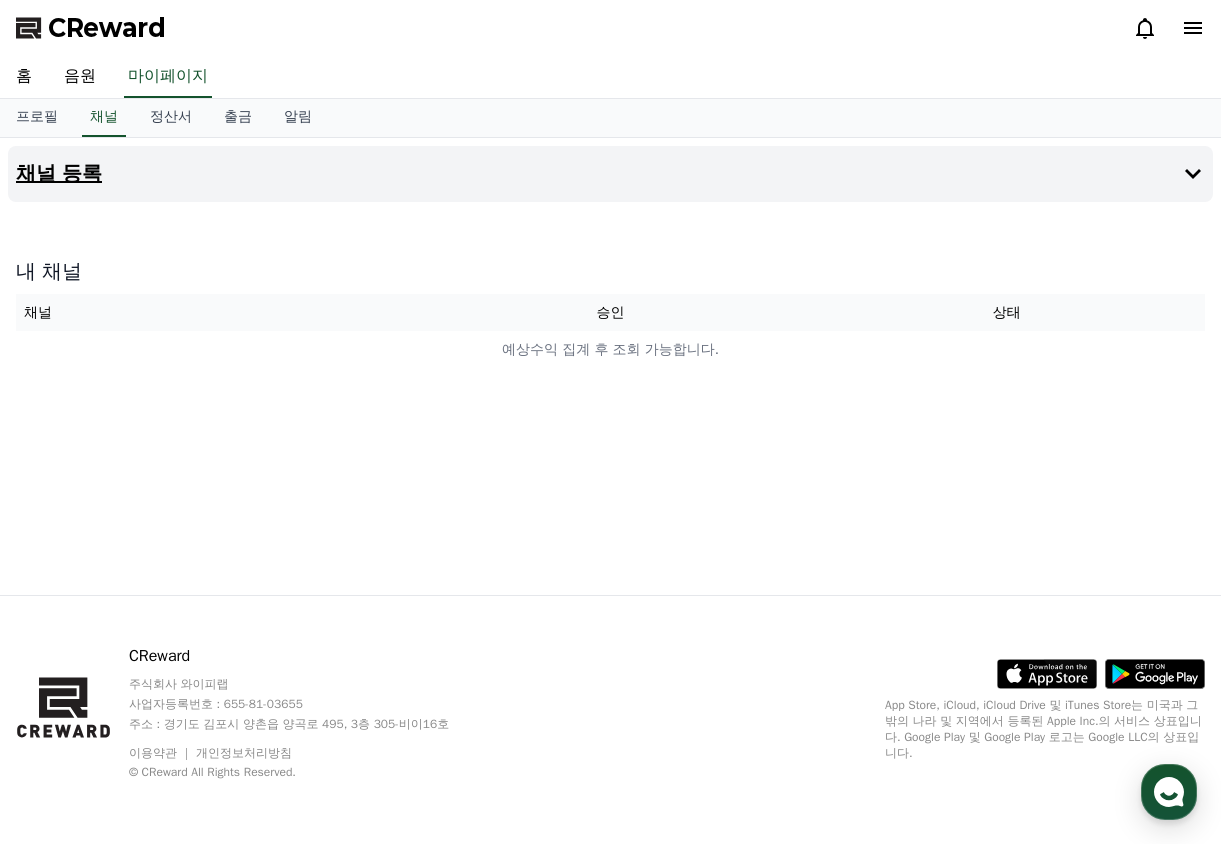 click on "채널 등록" at bounding box center [610, 174] 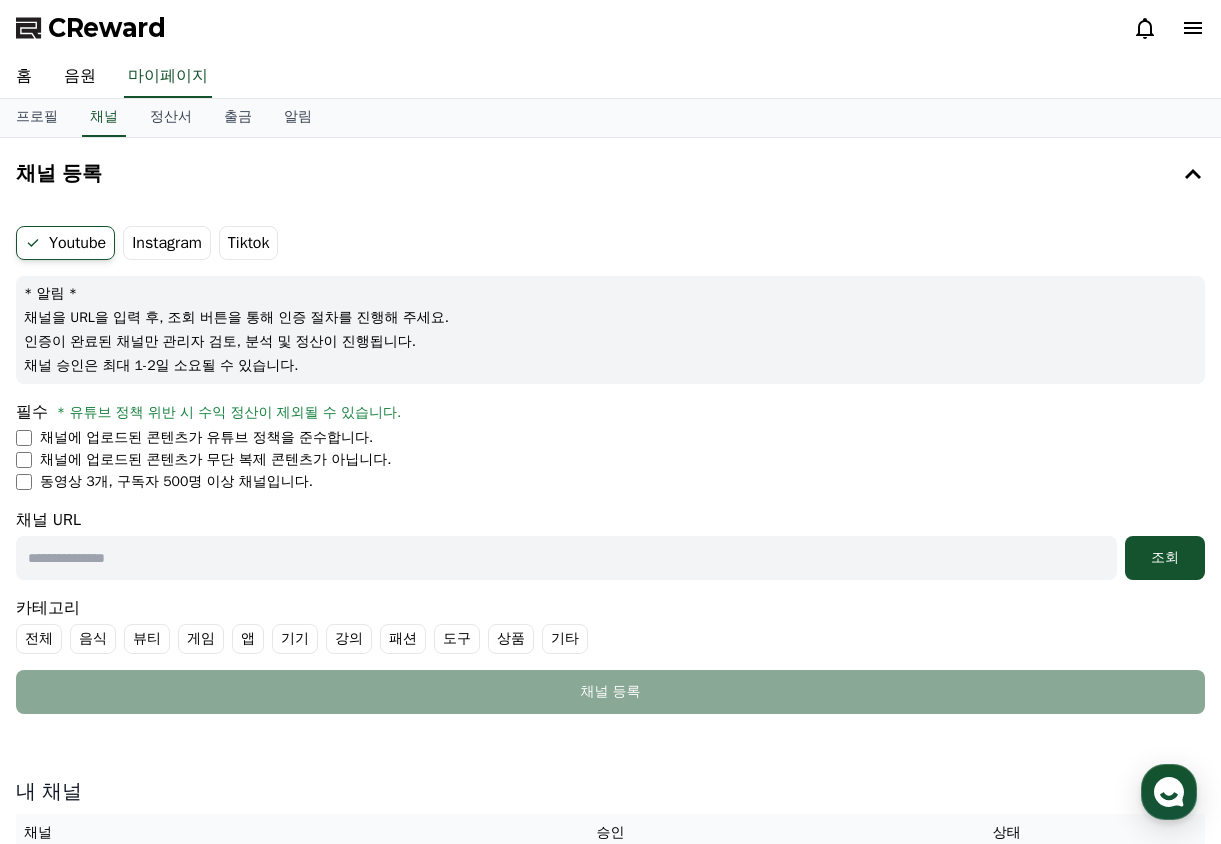 click on "Instagram" at bounding box center (167, 243) 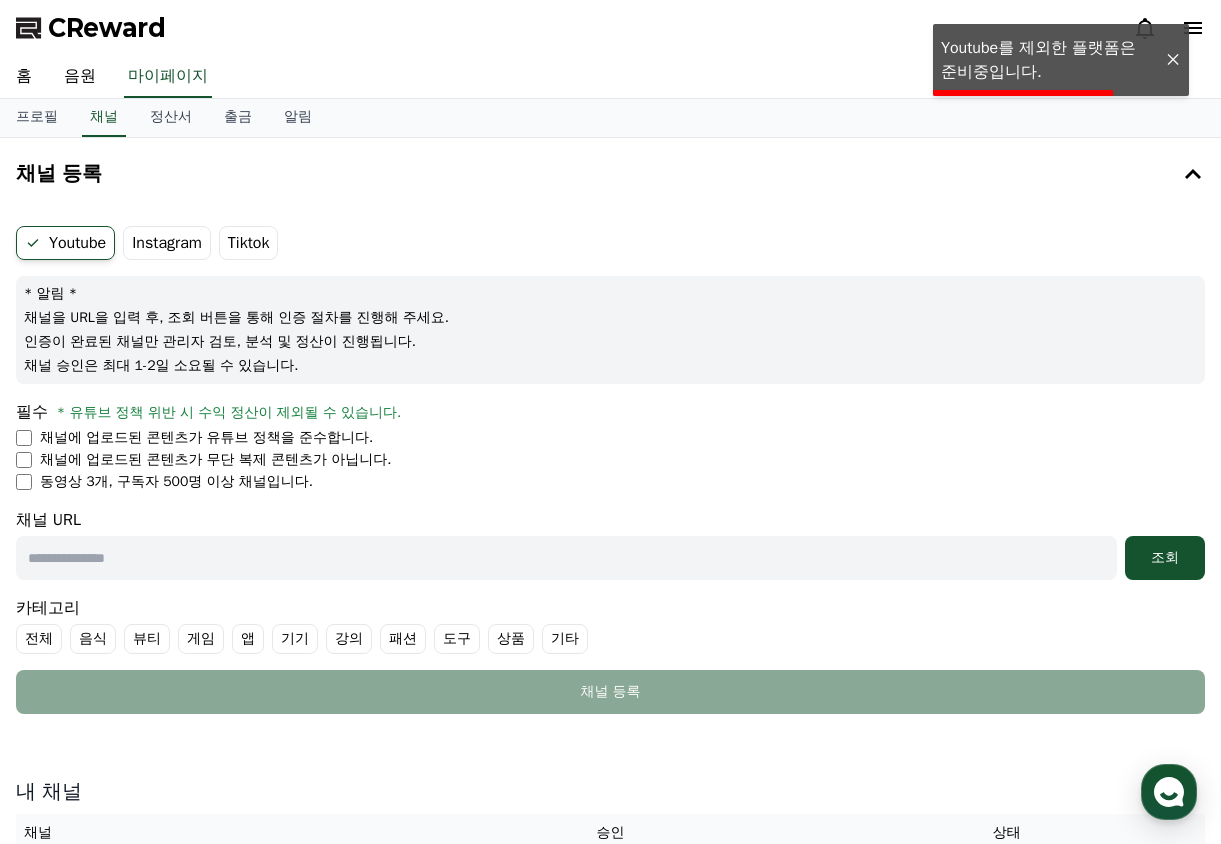click on "Tiktok" at bounding box center (249, 243) 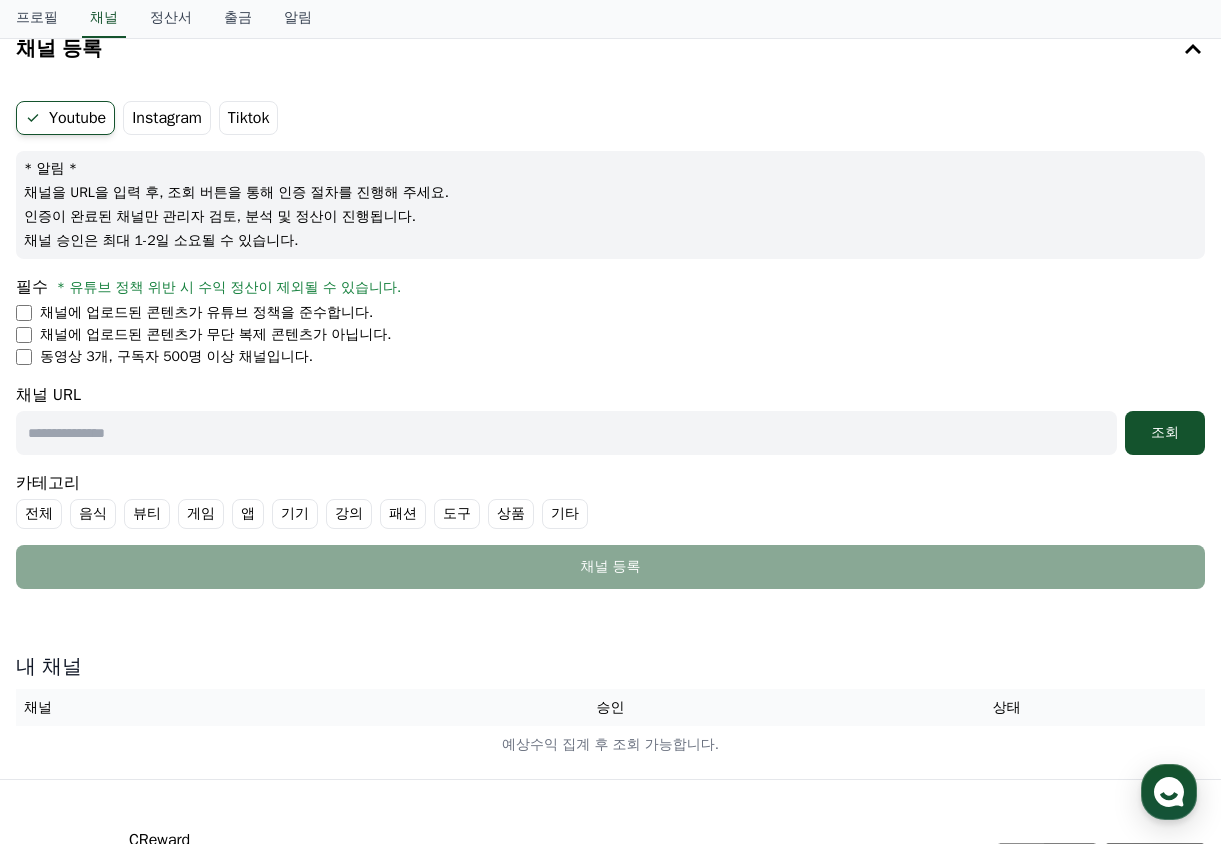 scroll, scrollTop: 0, scrollLeft: 0, axis: both 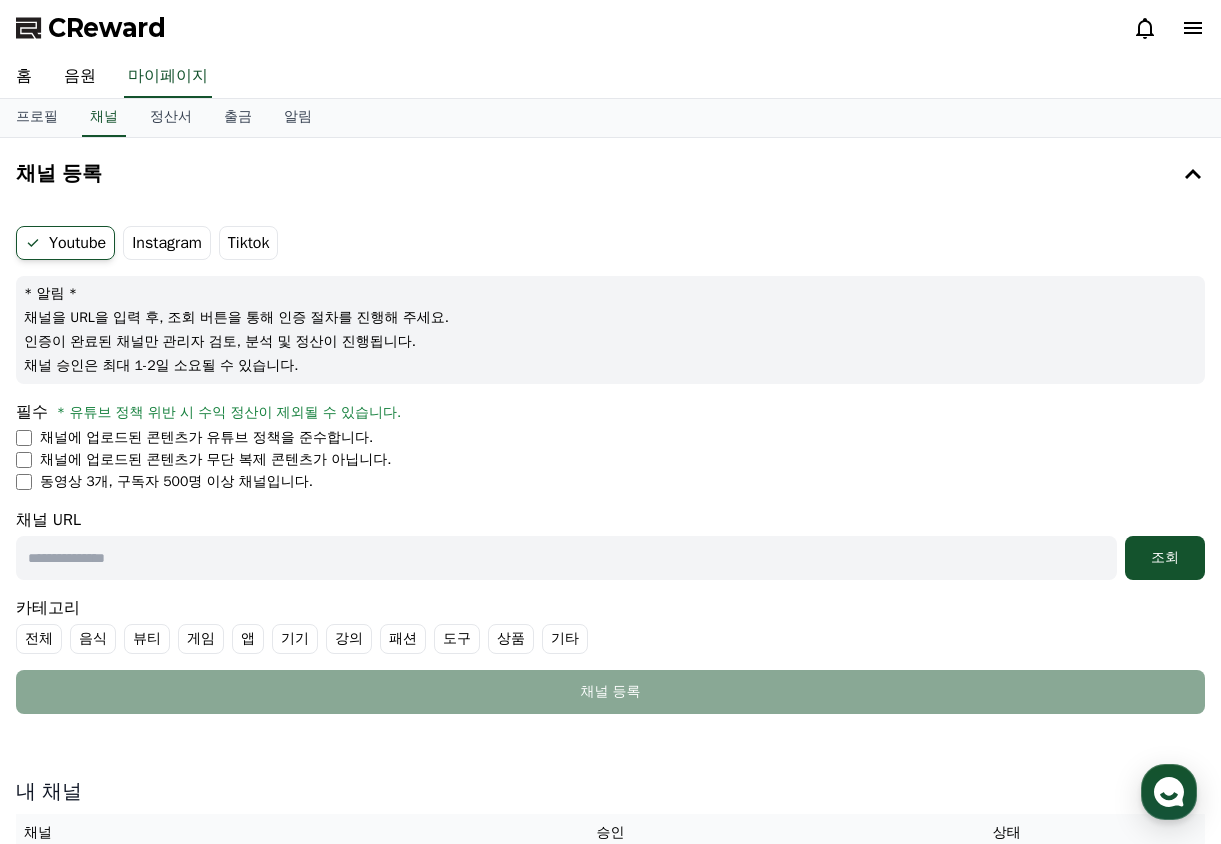 click on "Instagram" at bounding box center (167, 243) 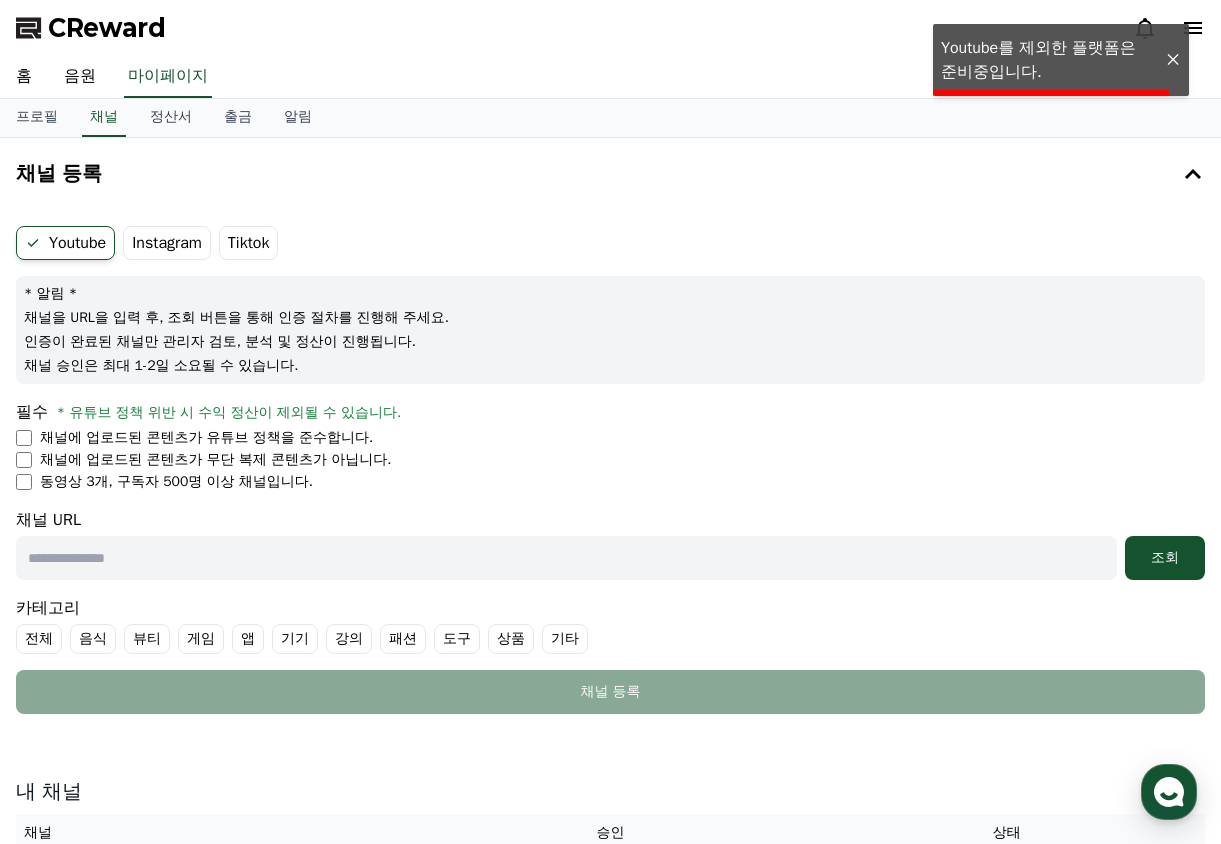 click on "Tiktok" at bounding box center (249, 243) 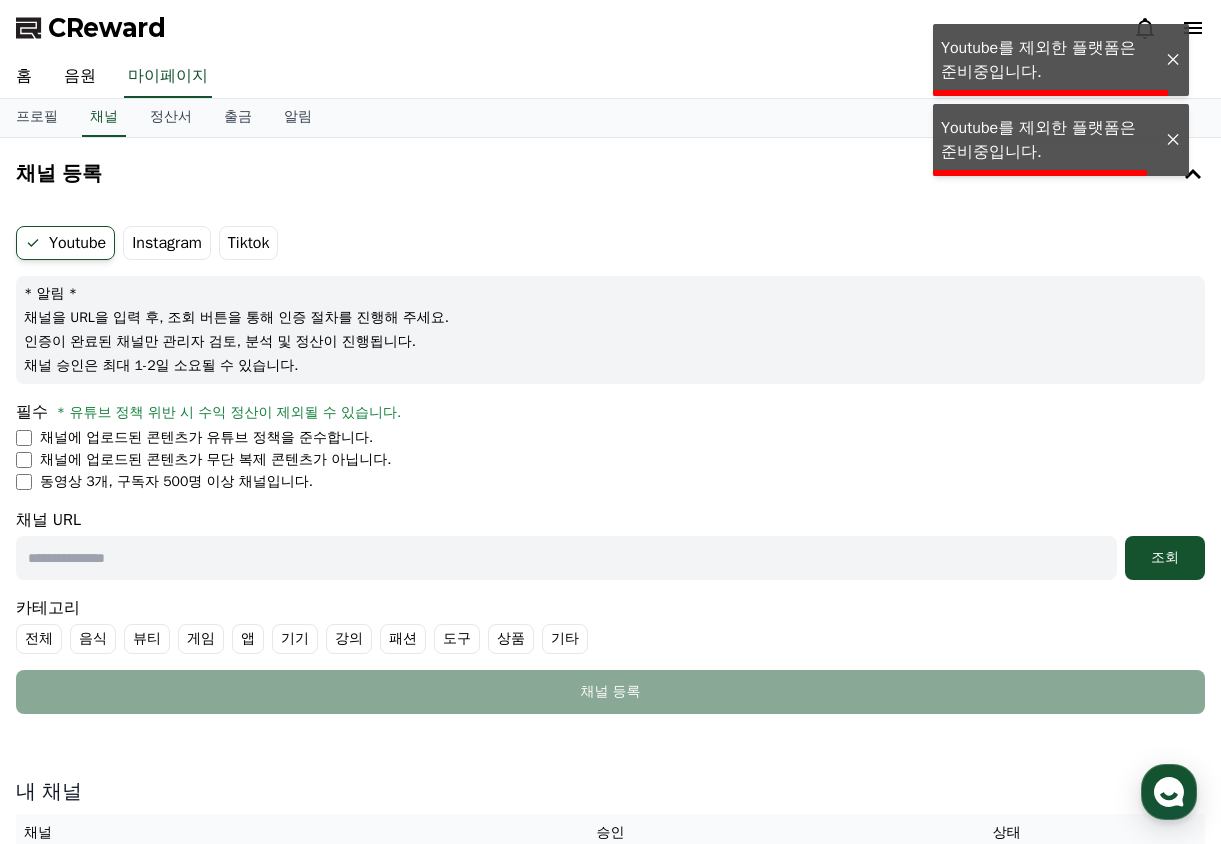 click on "Instagram" at bounding box center (167, 243) 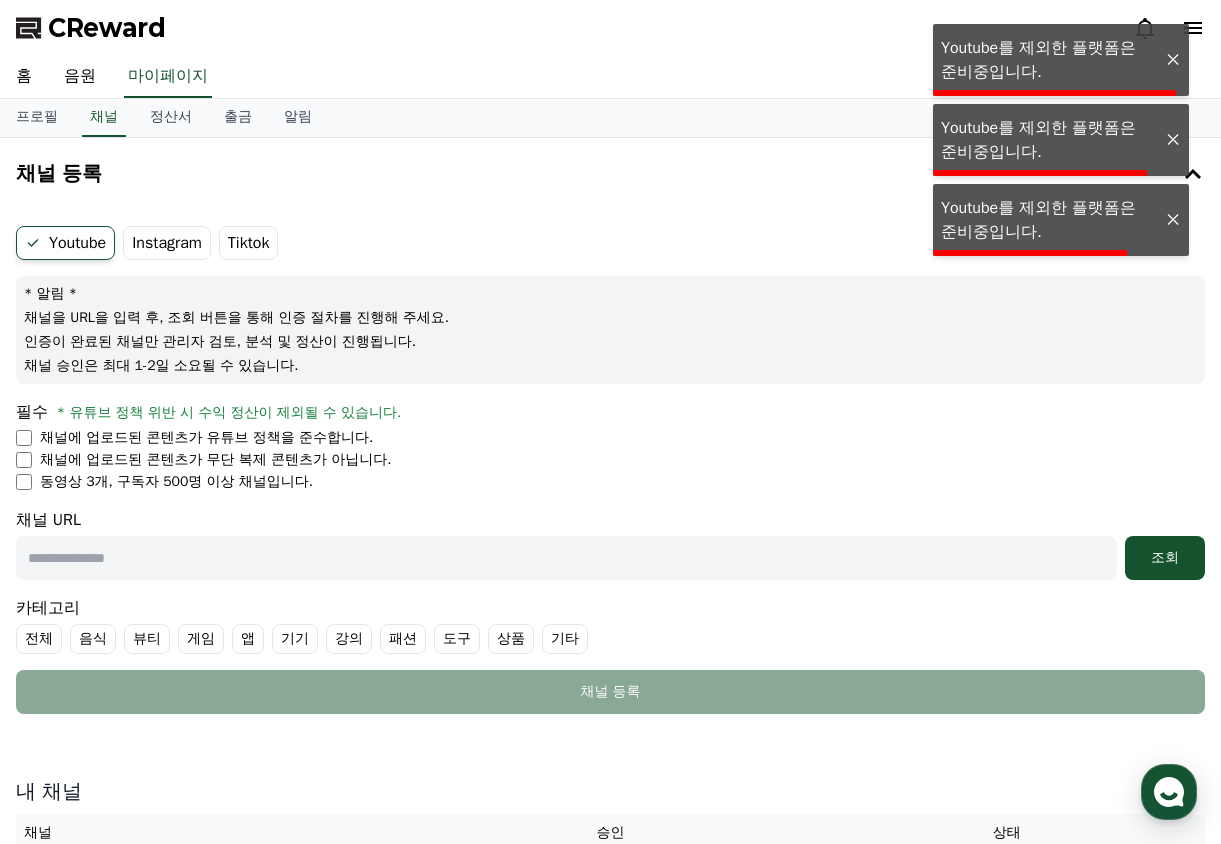 click on "Tiktok" at bounding box center (249, 243) 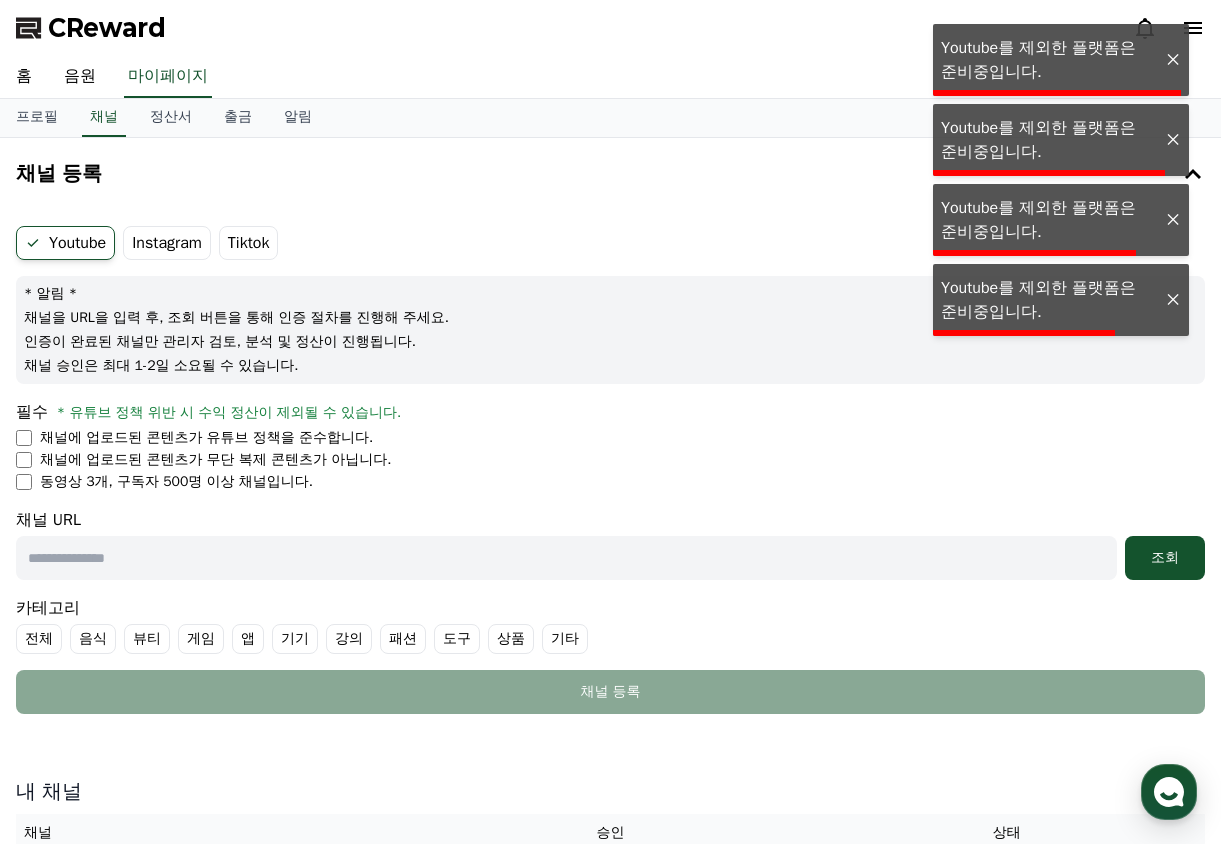 click on "Instagram" at bounding box center (167, 243) 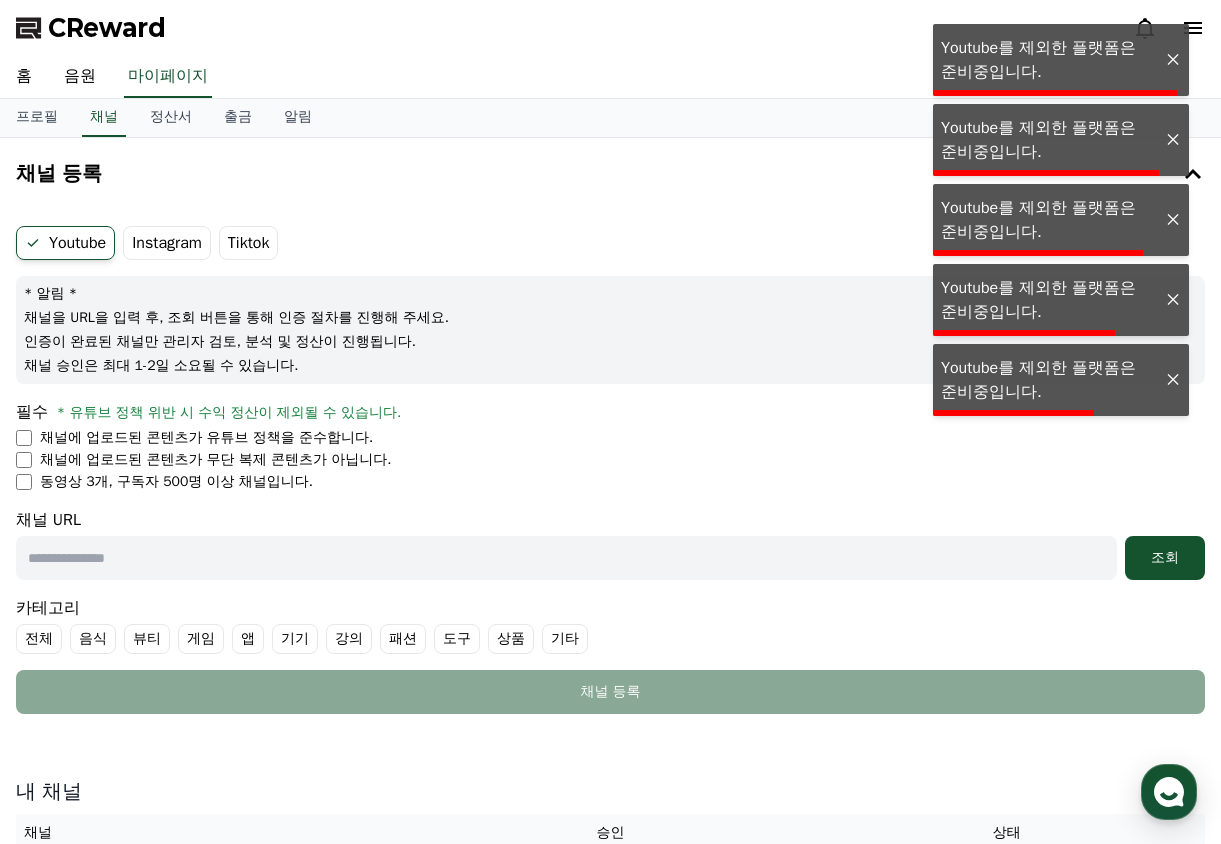 click on "Tiktok" at bounding box center [249, 243] 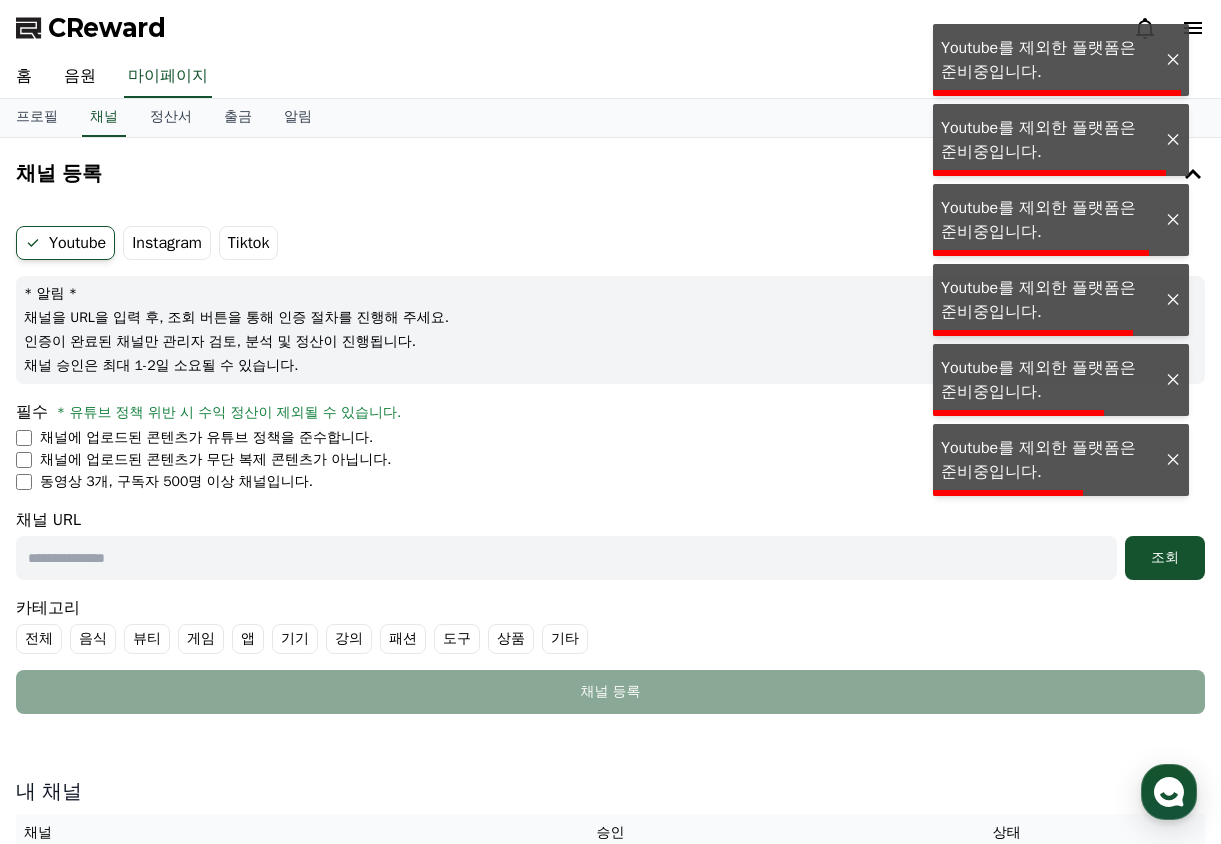 click on "Instagram" at bounding box center [167, 243] 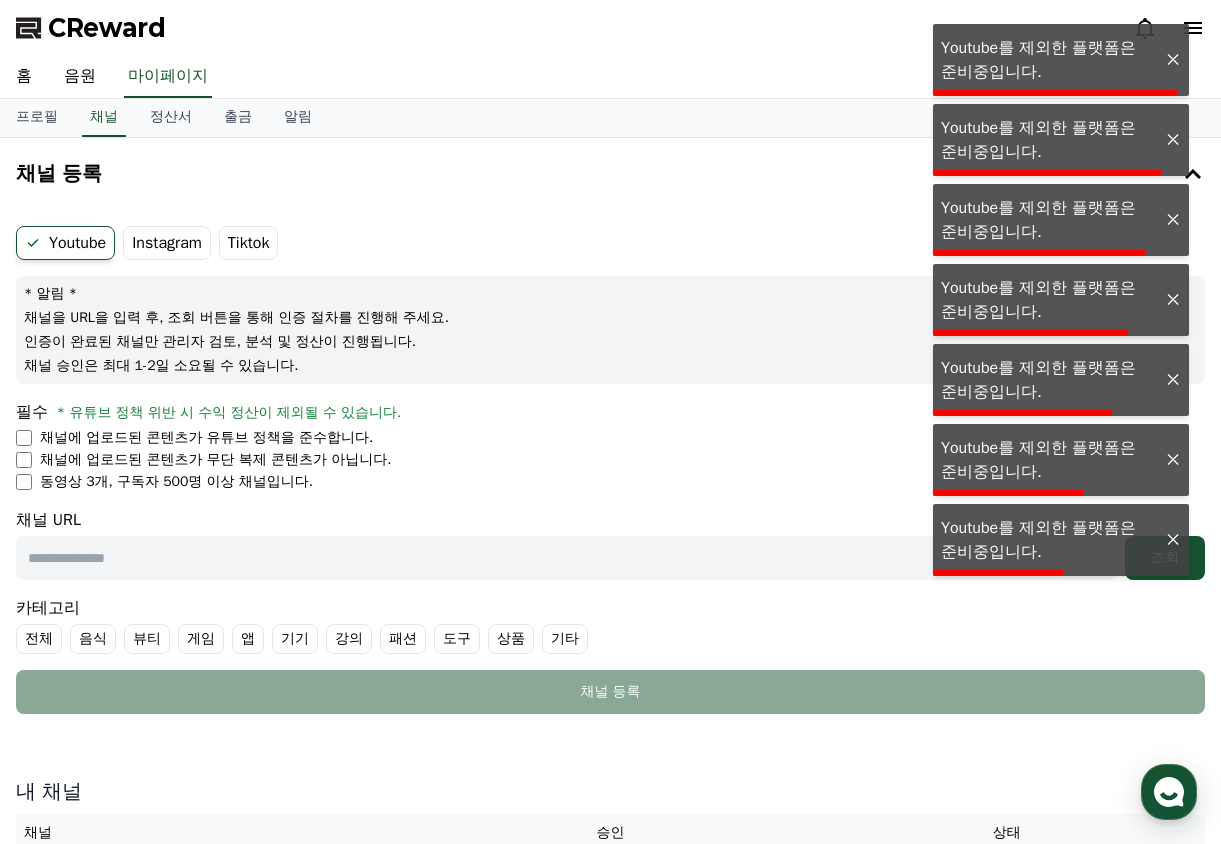 click on "Tiktok" at bounding box center [249, 243] 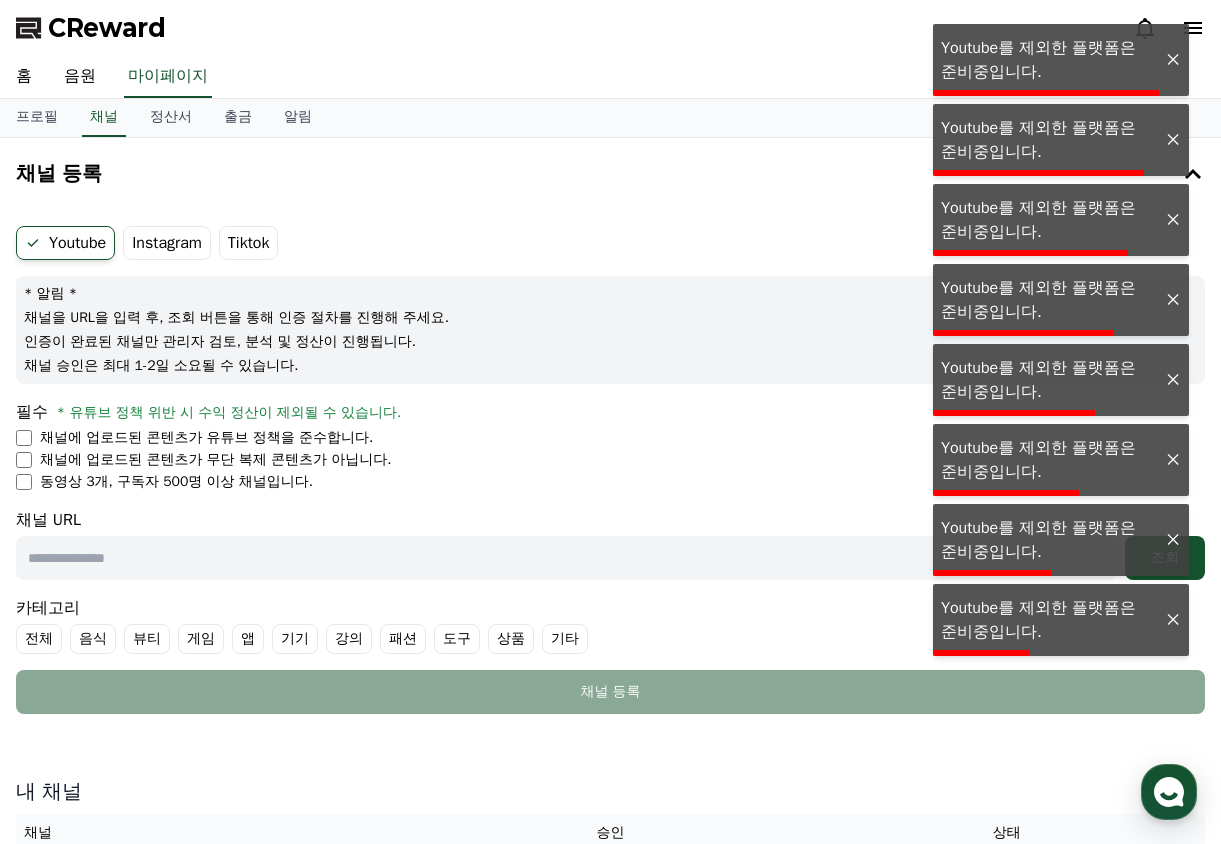 drag, startPoint x: 241, startPoint y: 452, endPoint x: 283, endPoint y: 519, distance: 79.07591 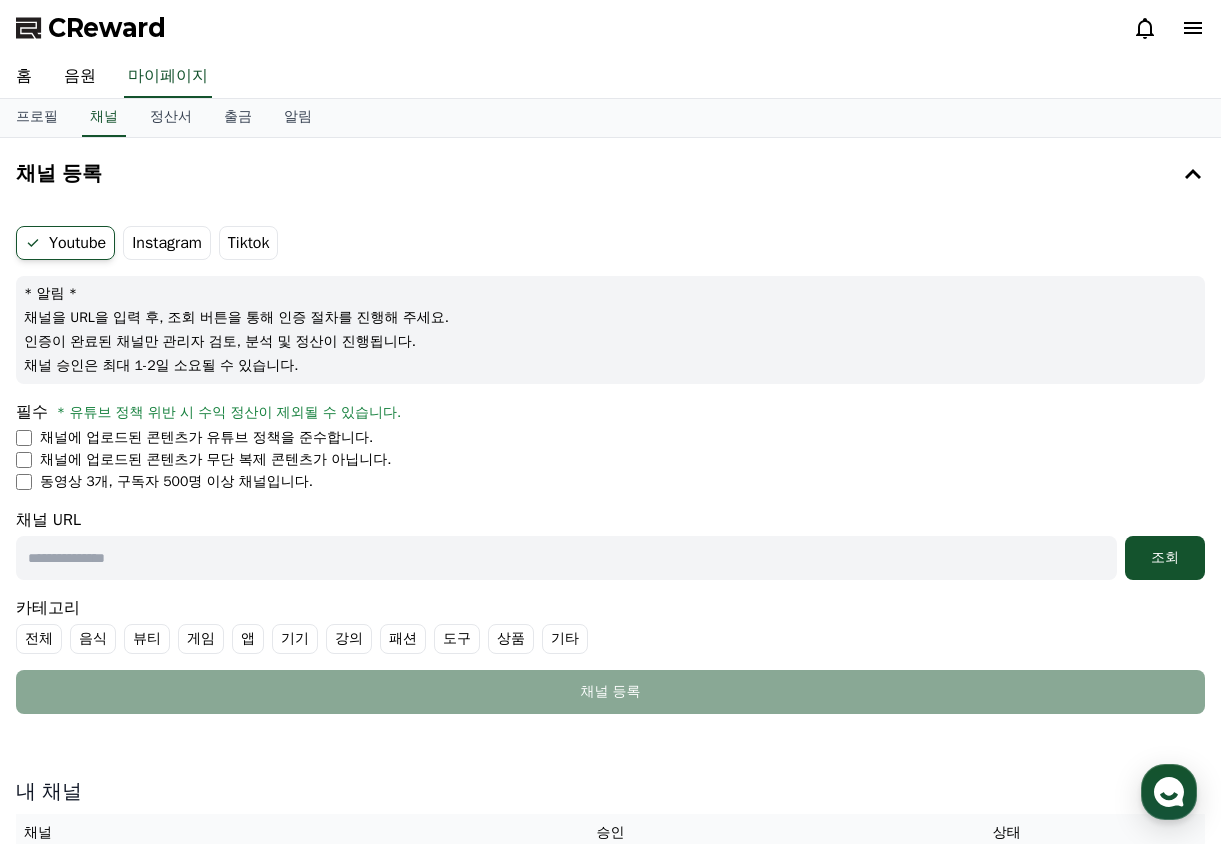 click on "필수     * 유튜브 정책 위반 시 수익 정산이 제외될 수 있습니다." at bounding box center [610, 412] 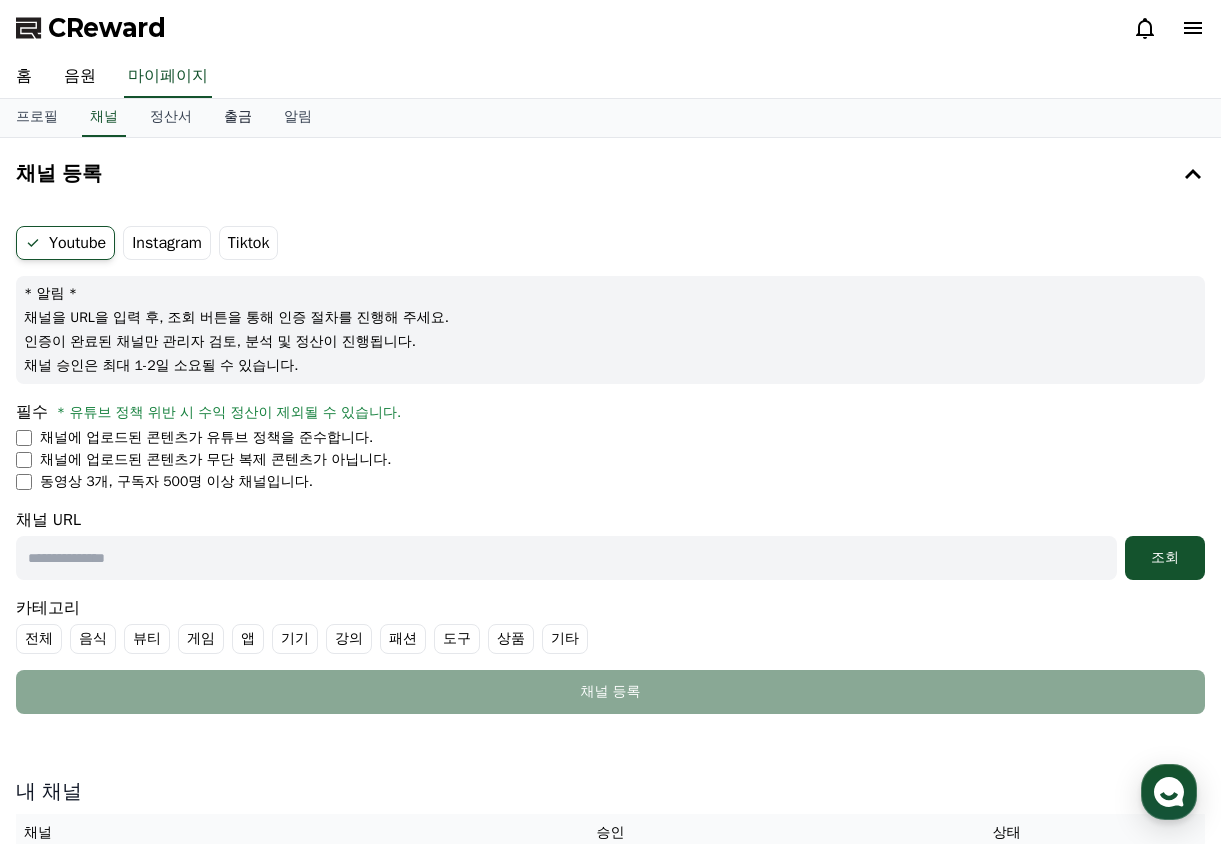 click on "출금" at bounding box center (238, 118) 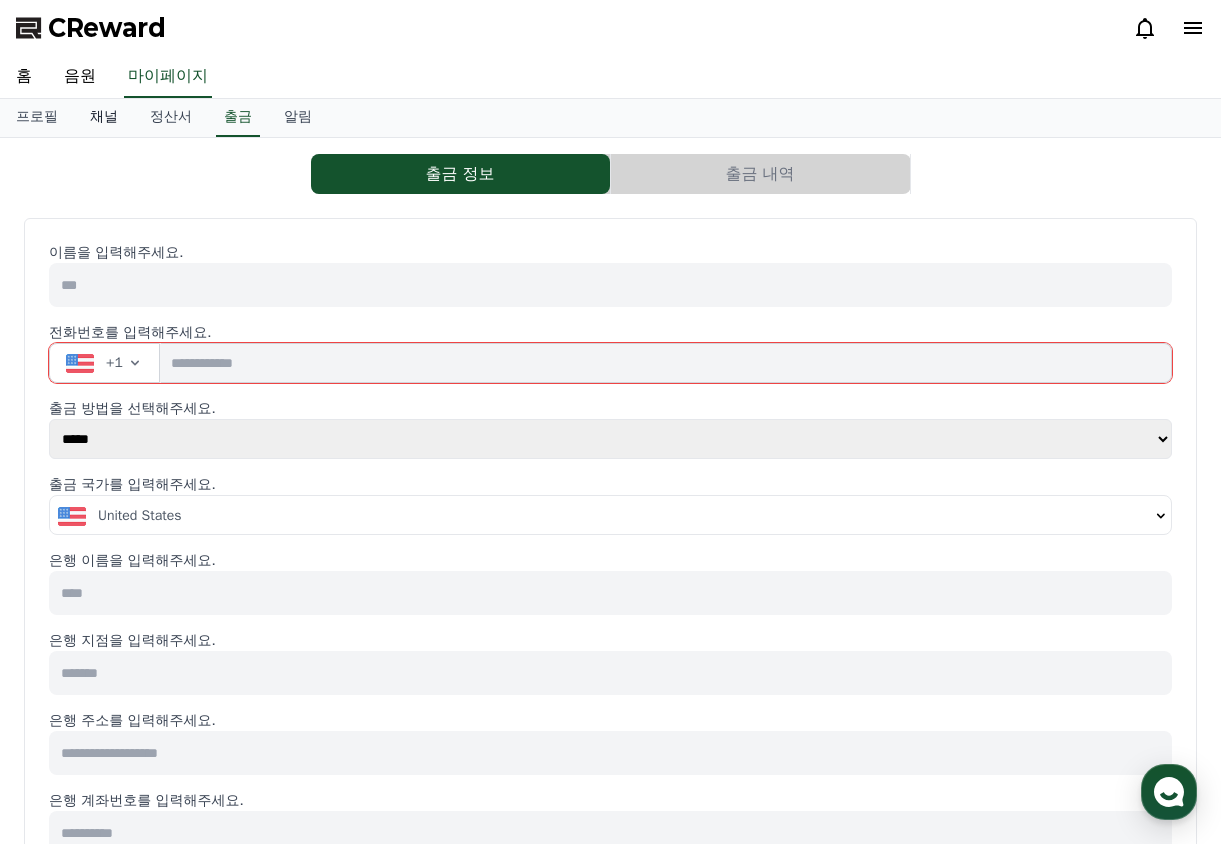 click on "채널" at bounding box center (104, 118) 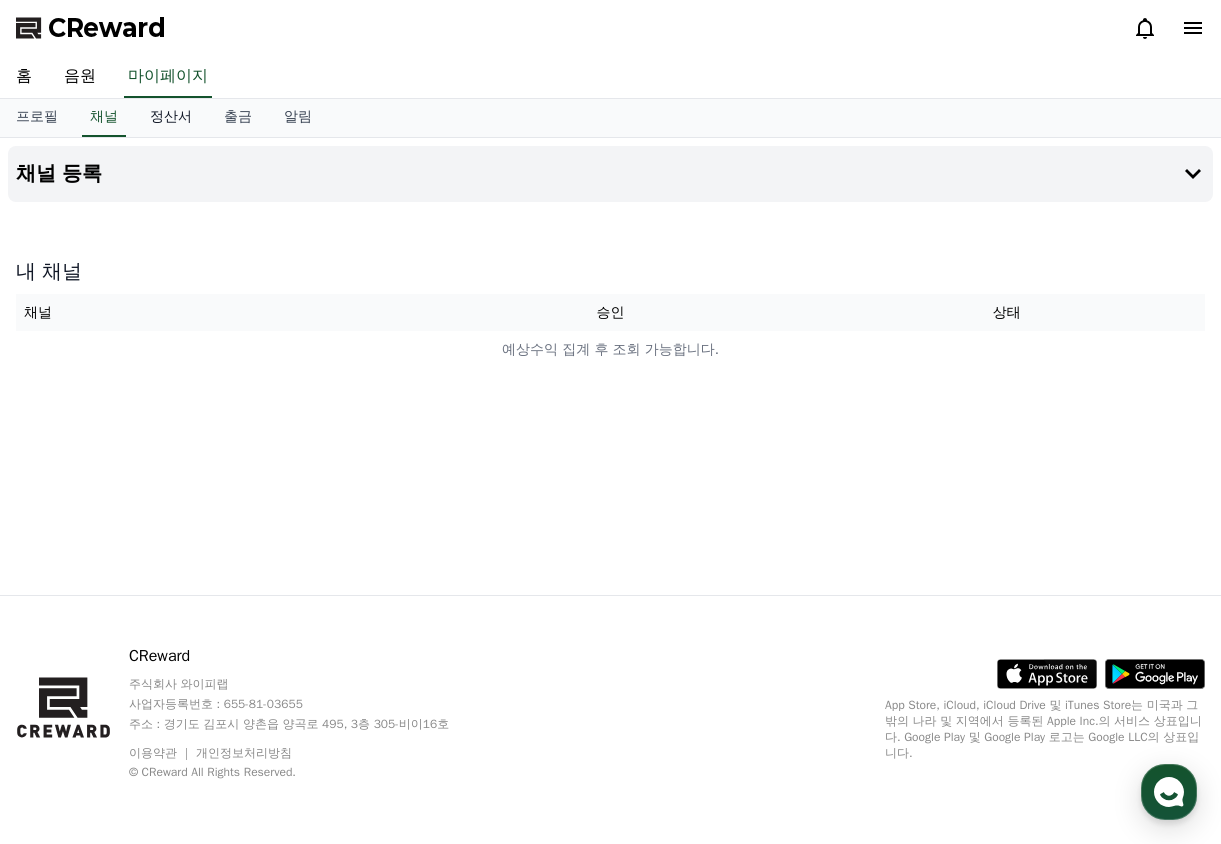 click on "정산서" at bounding box center [171, 118] 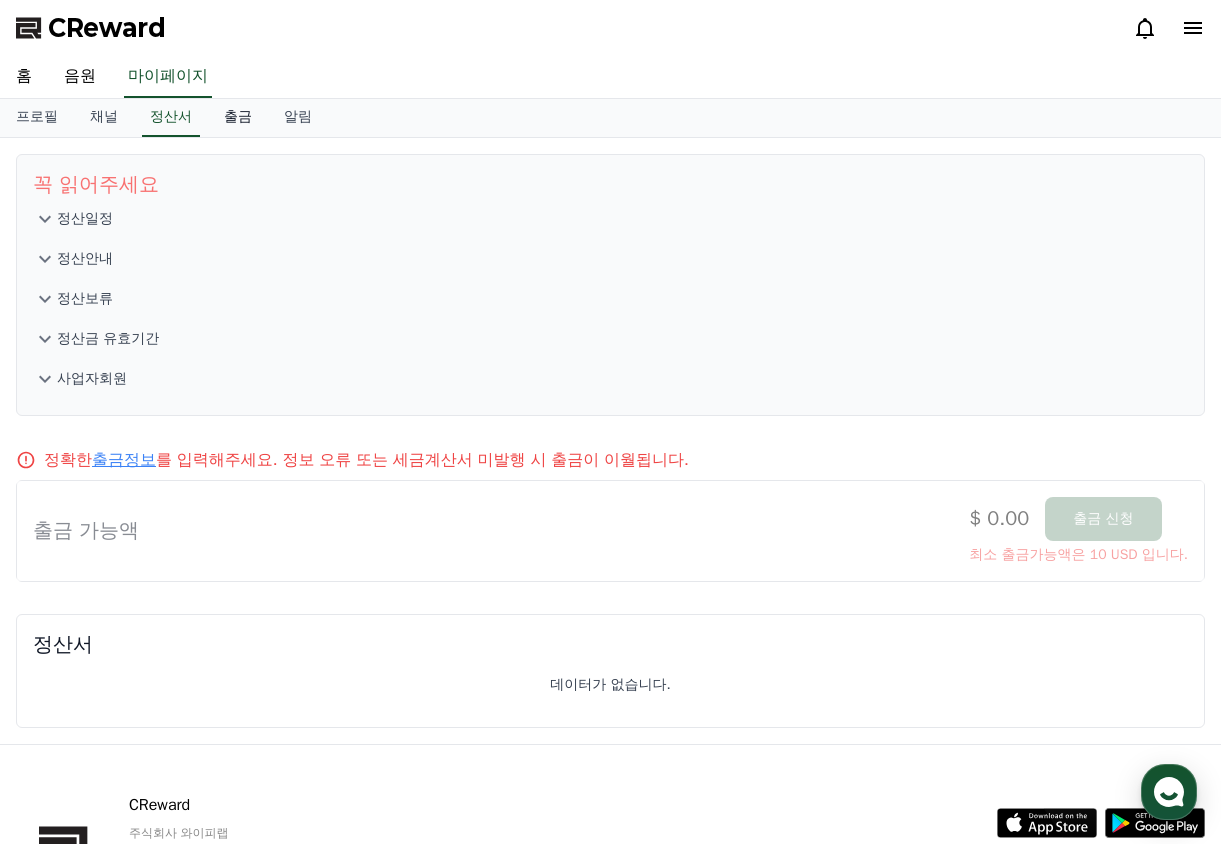 click on "출금" at bounding box center [238, 118] 